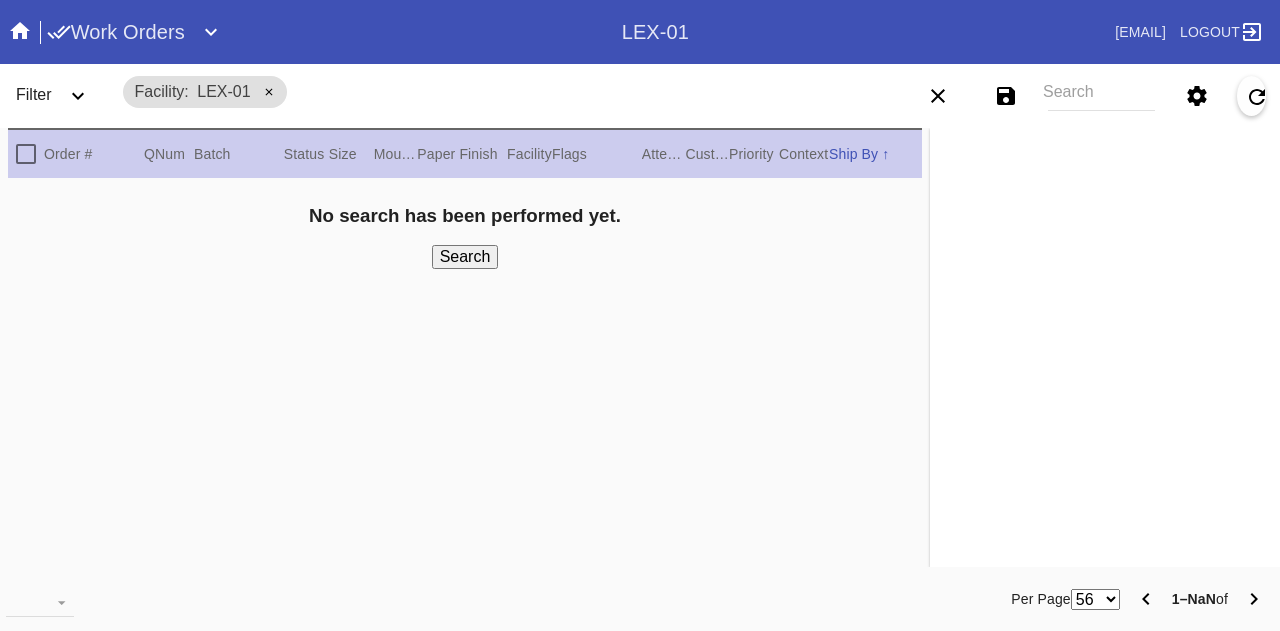 scroll, scrollTop: 0, scrollLeft: 0, axis: both 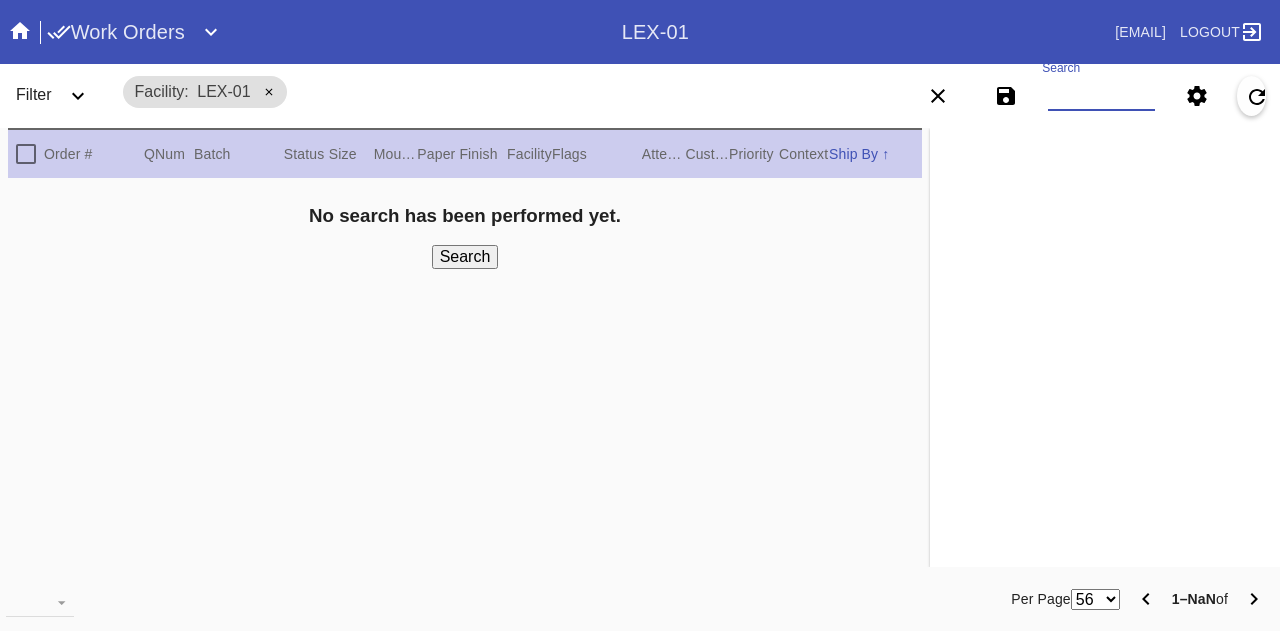 paste on "W365710531421986" 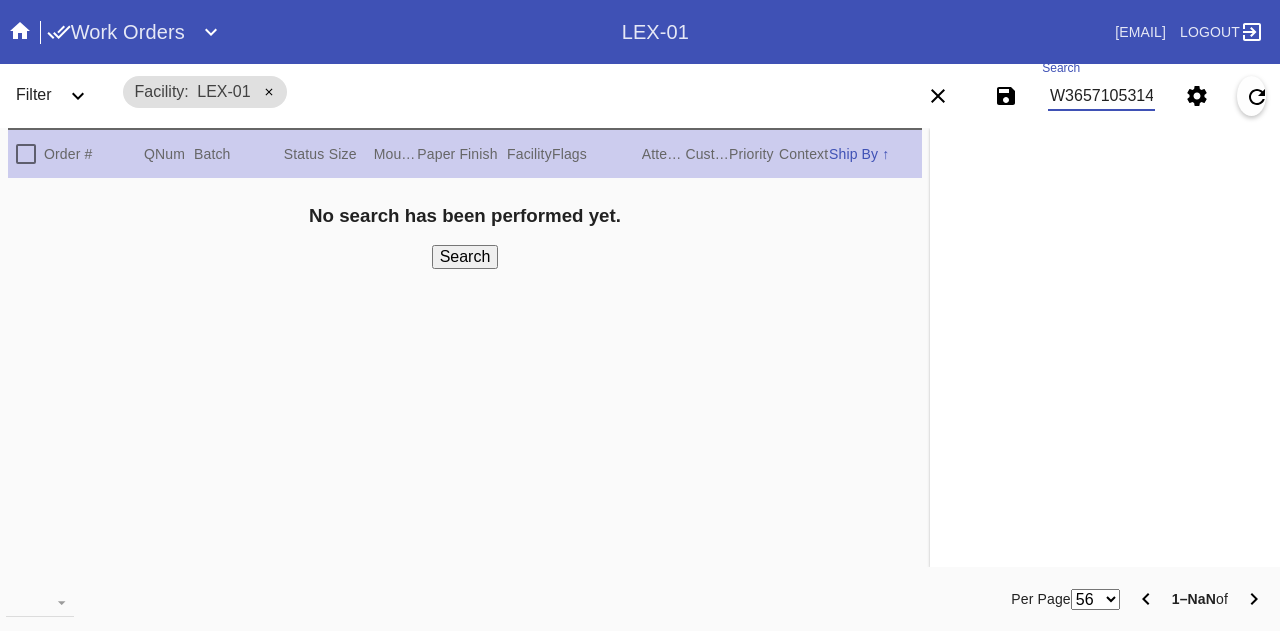 scroll, scrollTop: 0, scrollLeft: 45, axis: horizontal 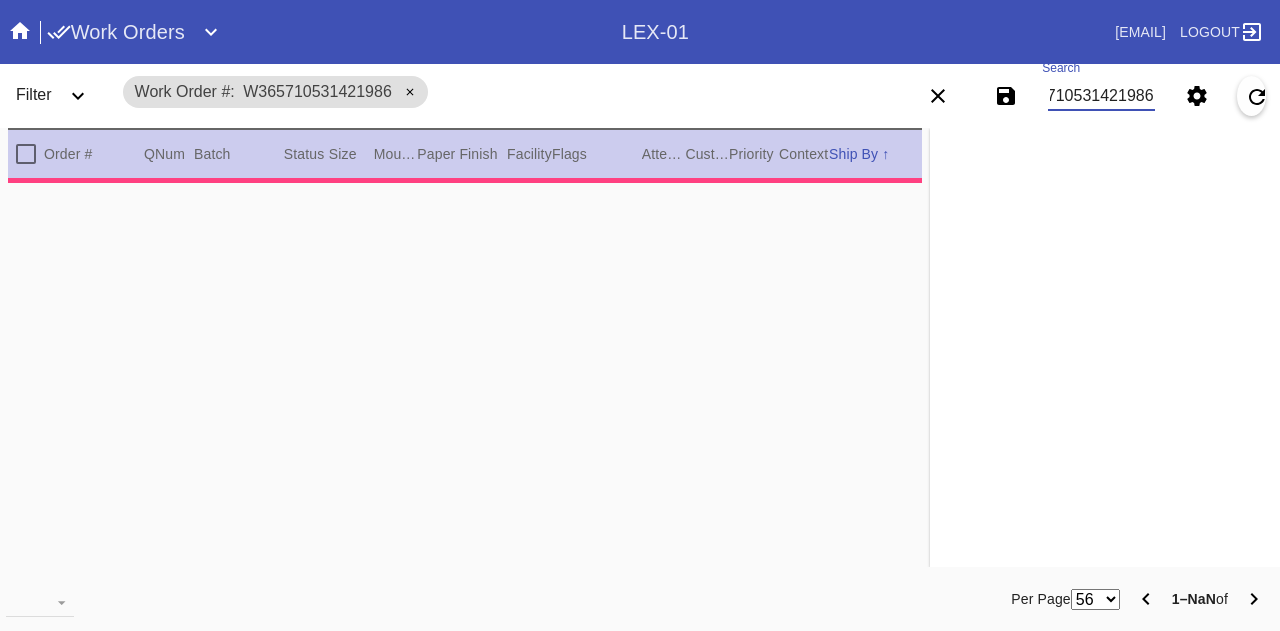 type on "W365710531421986" 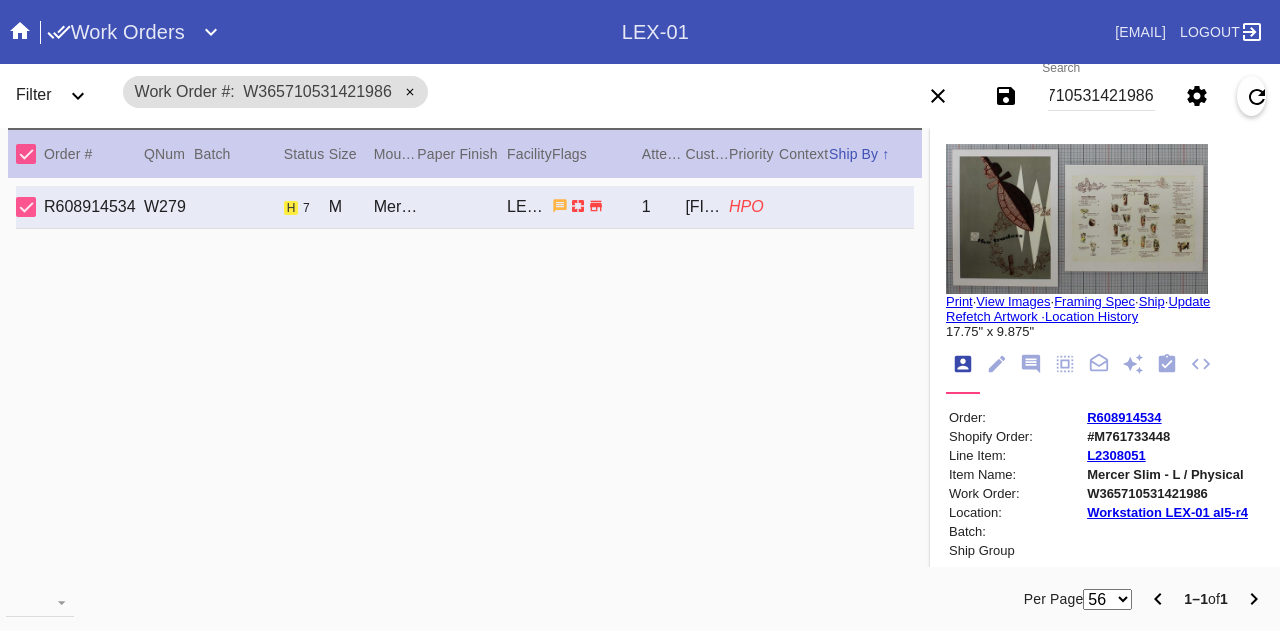 click 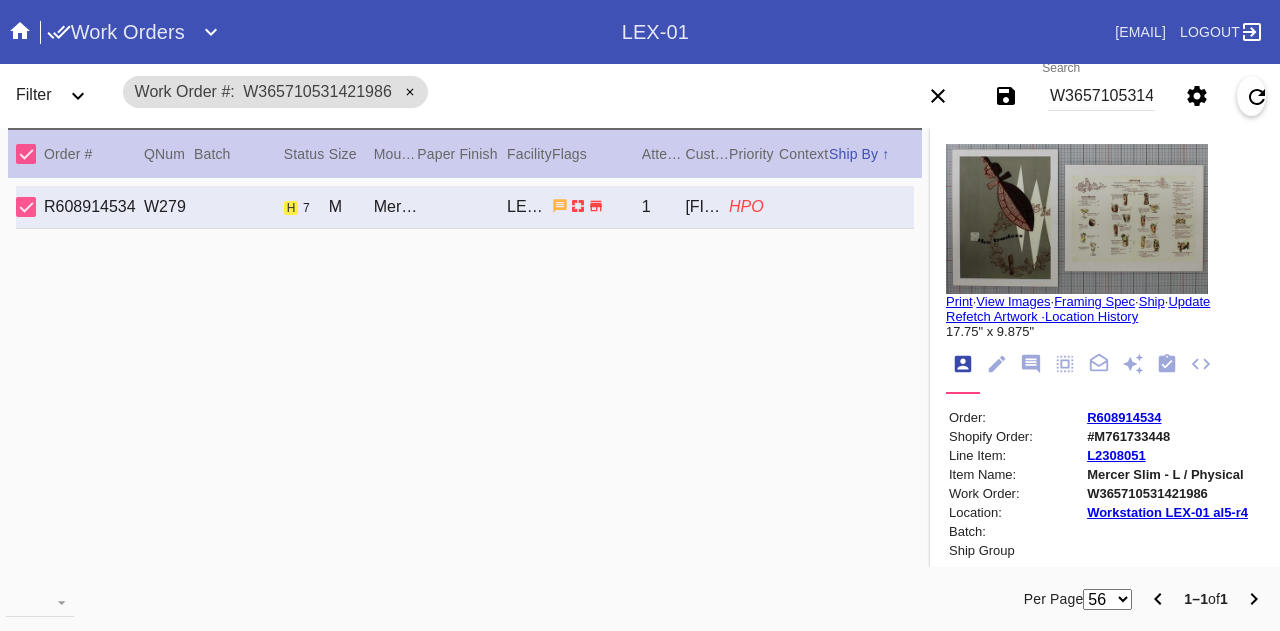 scroll, scrollTop: 122, scrollLeft: 0, axis: vertical 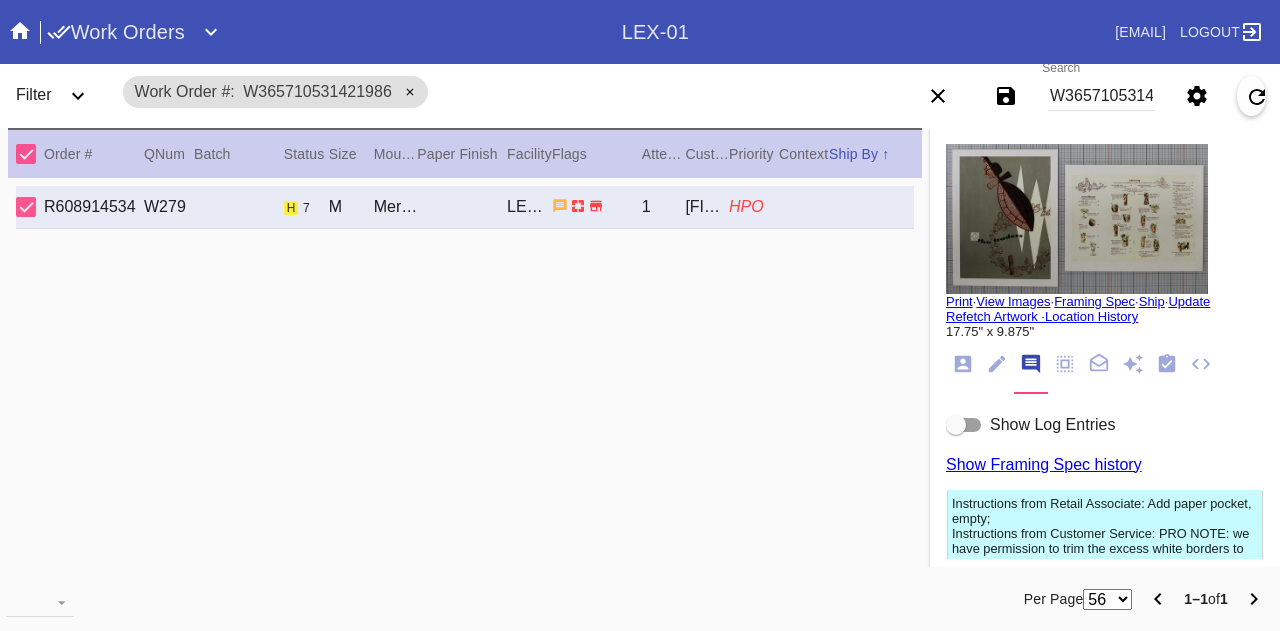 click at bounding box center (964, 425) 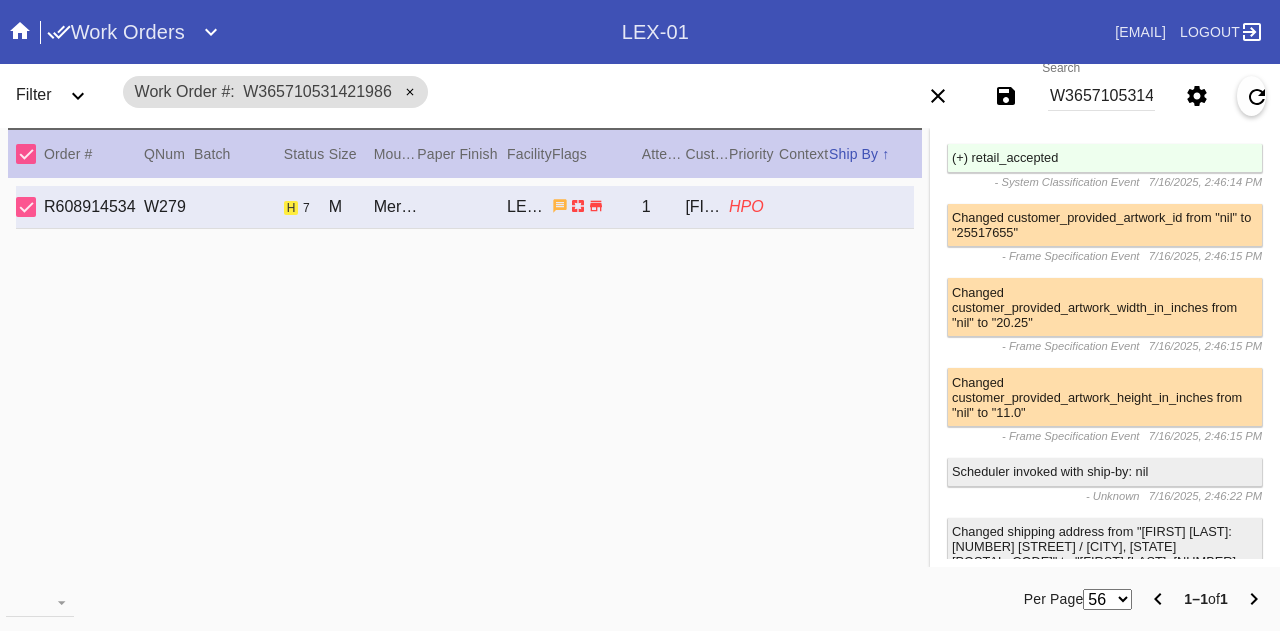 scroll, scrollTop: 0, scrollLeft: 0, axis: both 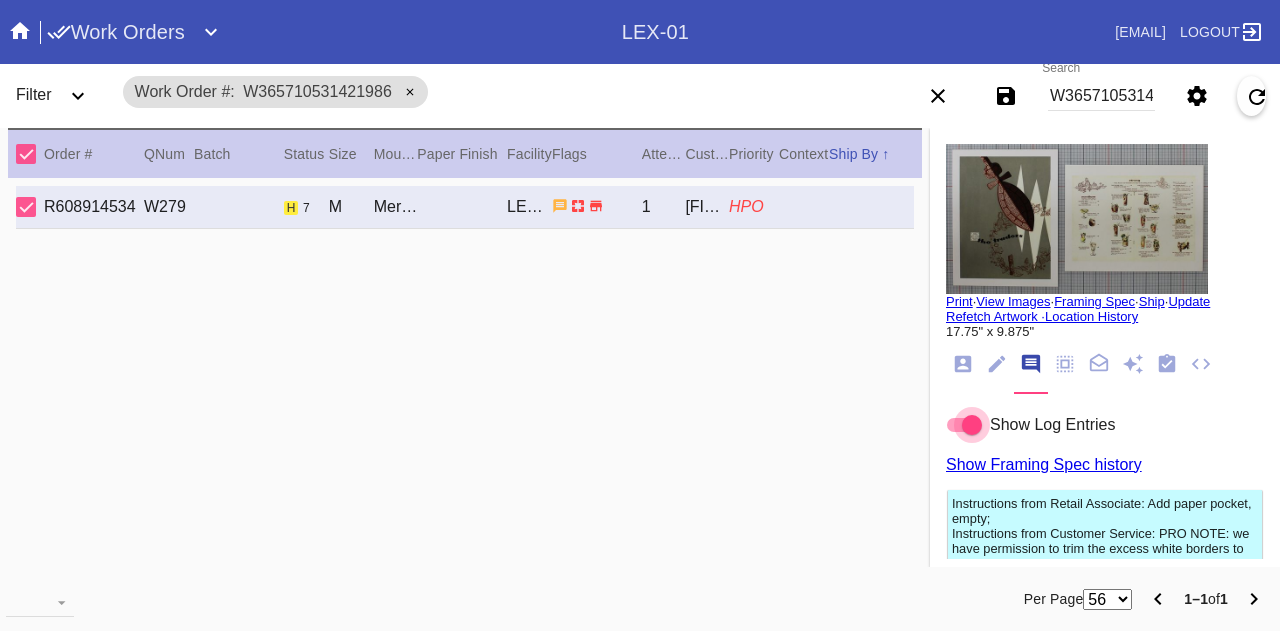 click on "W365710531421986" at bounding box center [1101, 96] 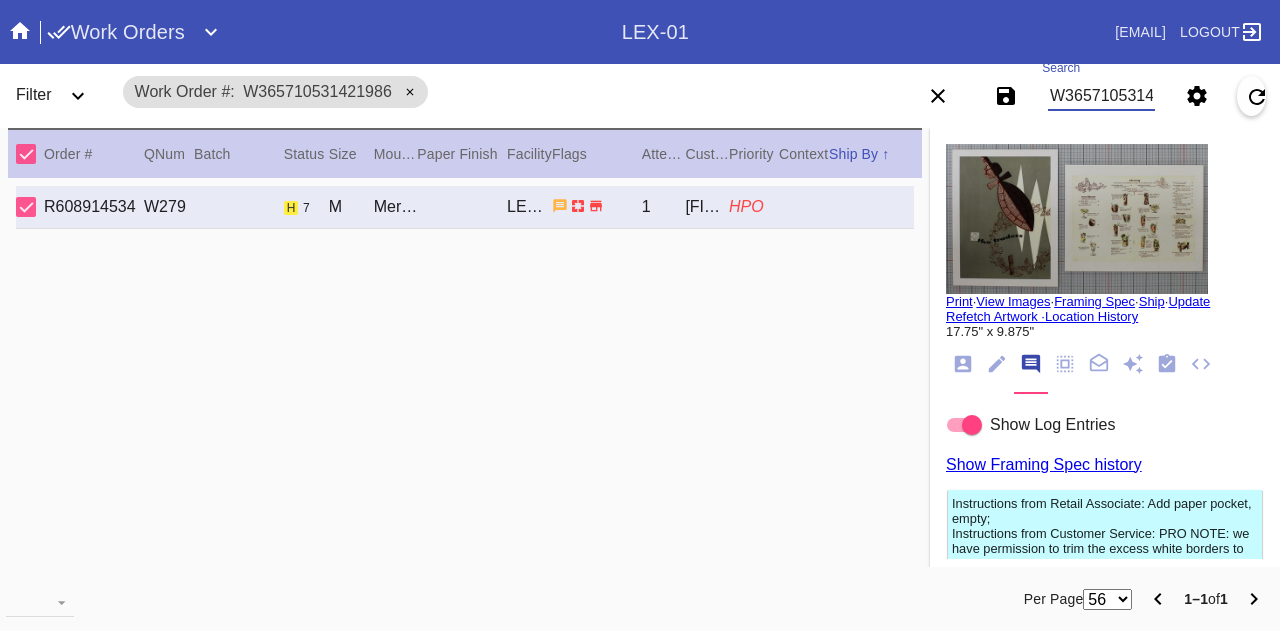 click on "W365710531421986" at bounding box center [1101, 96] 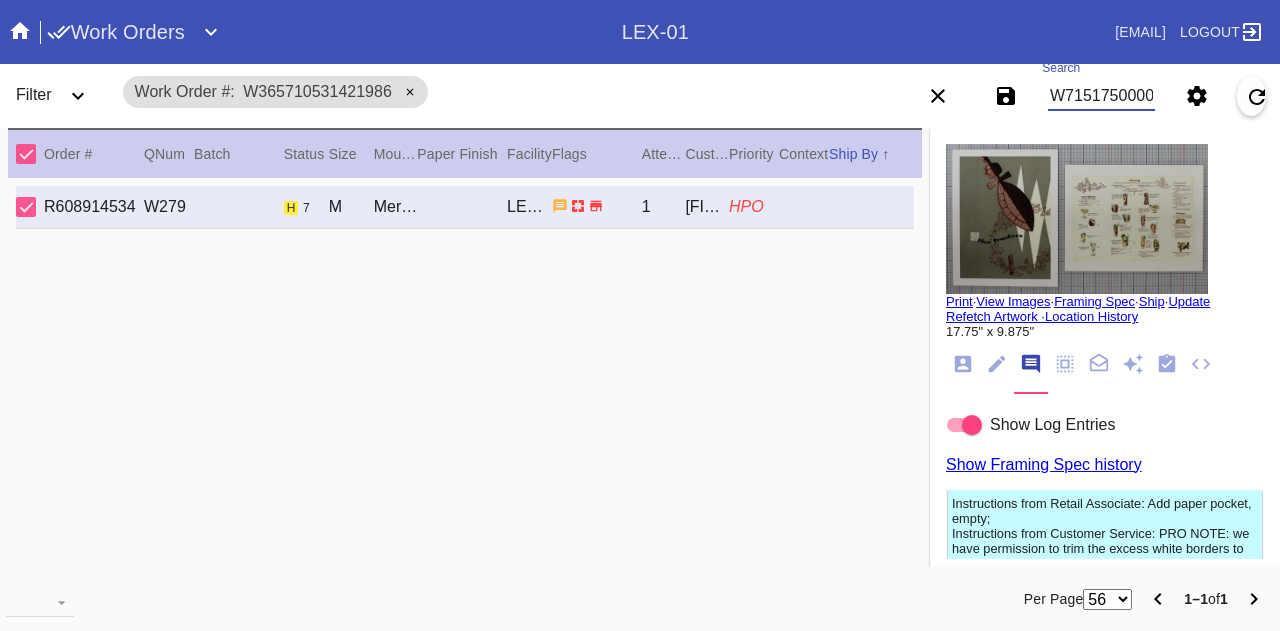 scroll, scrollTop: 0, scrollLeft: 351, axis: horizontal 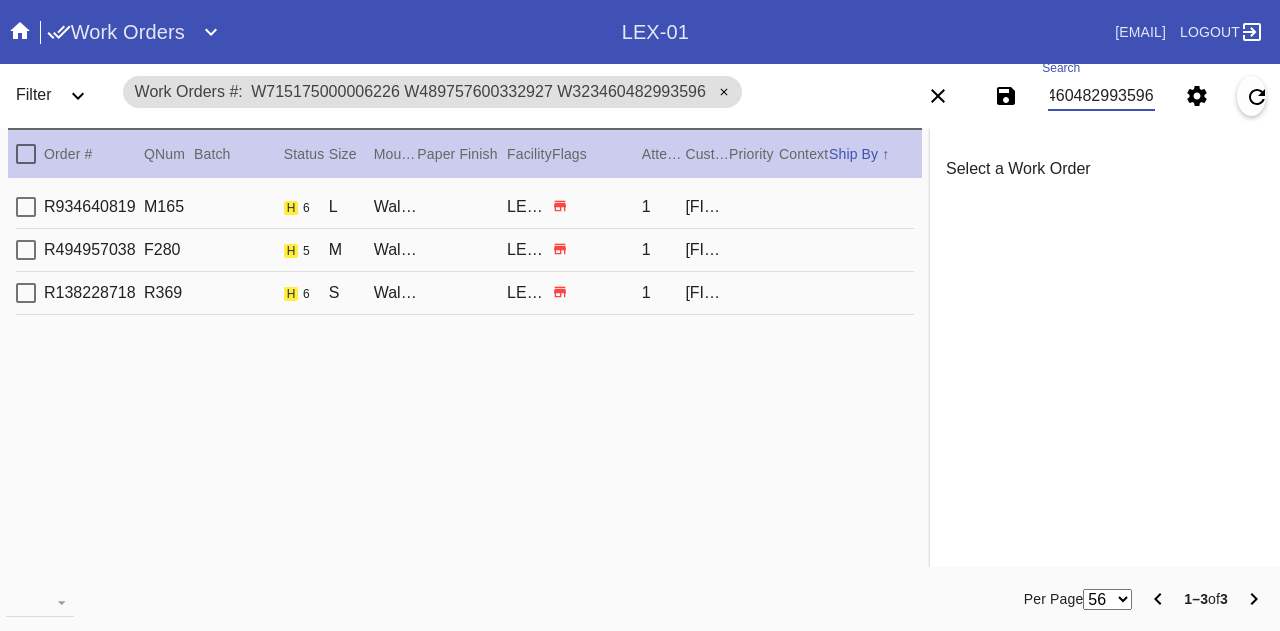 type on "W715175000006226 W489757600332927 W323460482993596" 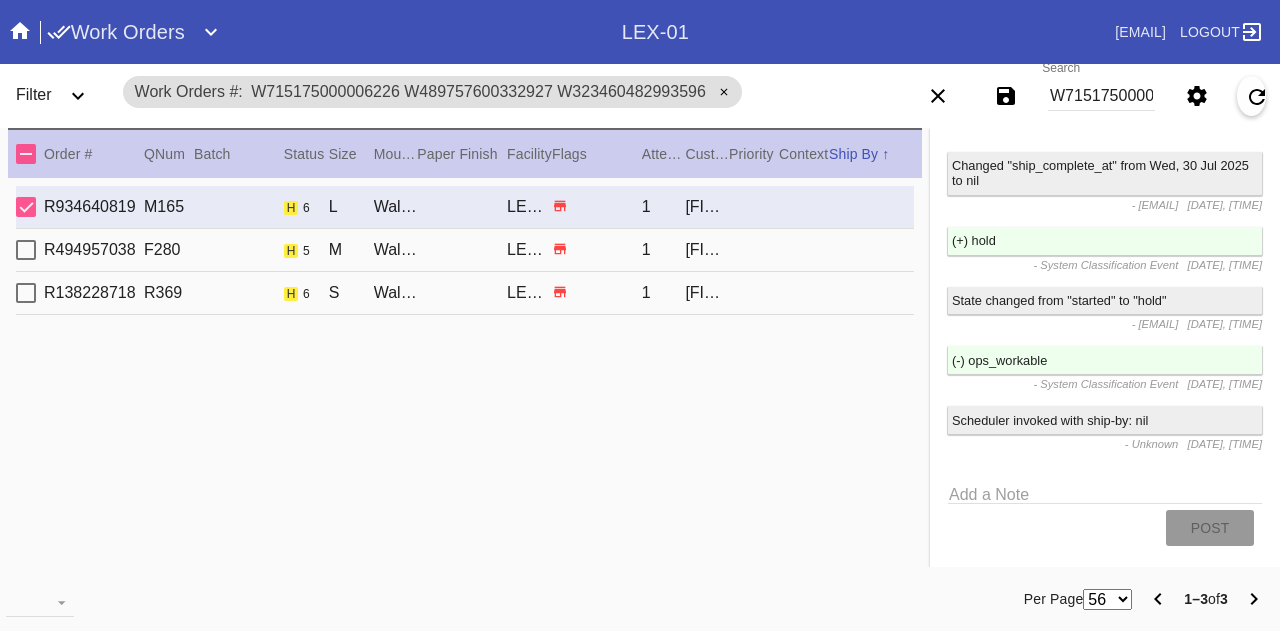 scroll, scrollTop: 2564, scrollLeft: 0, axis: vertical 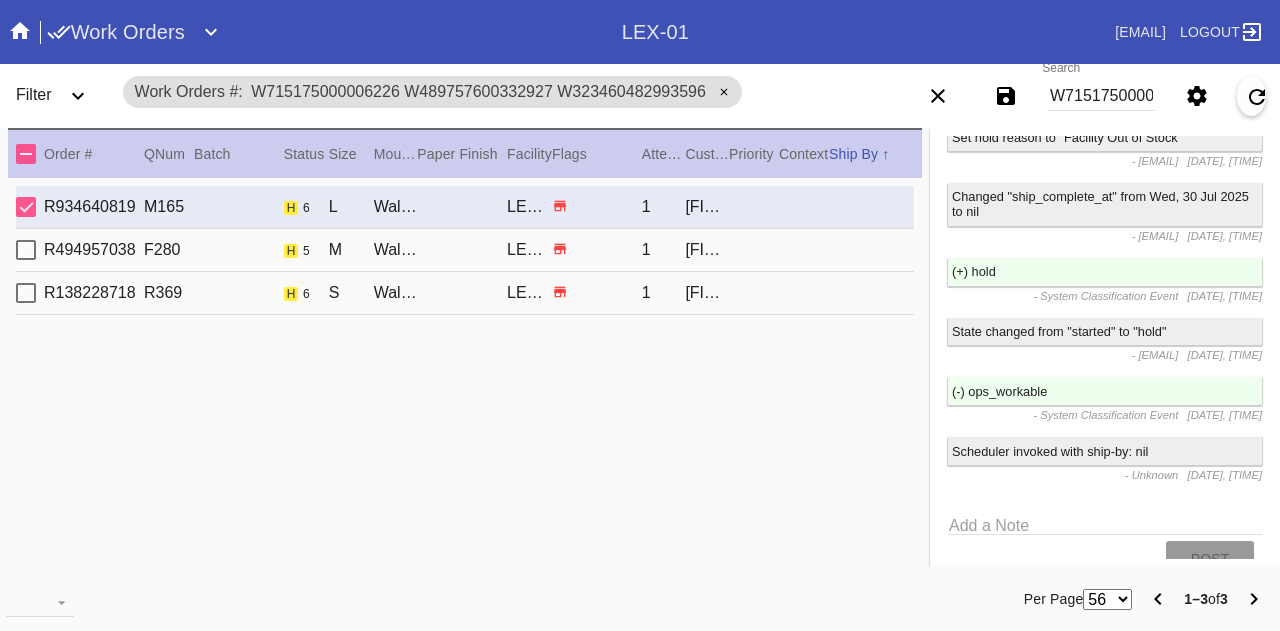 click on "R494957038" at bounding box center (94, 250) 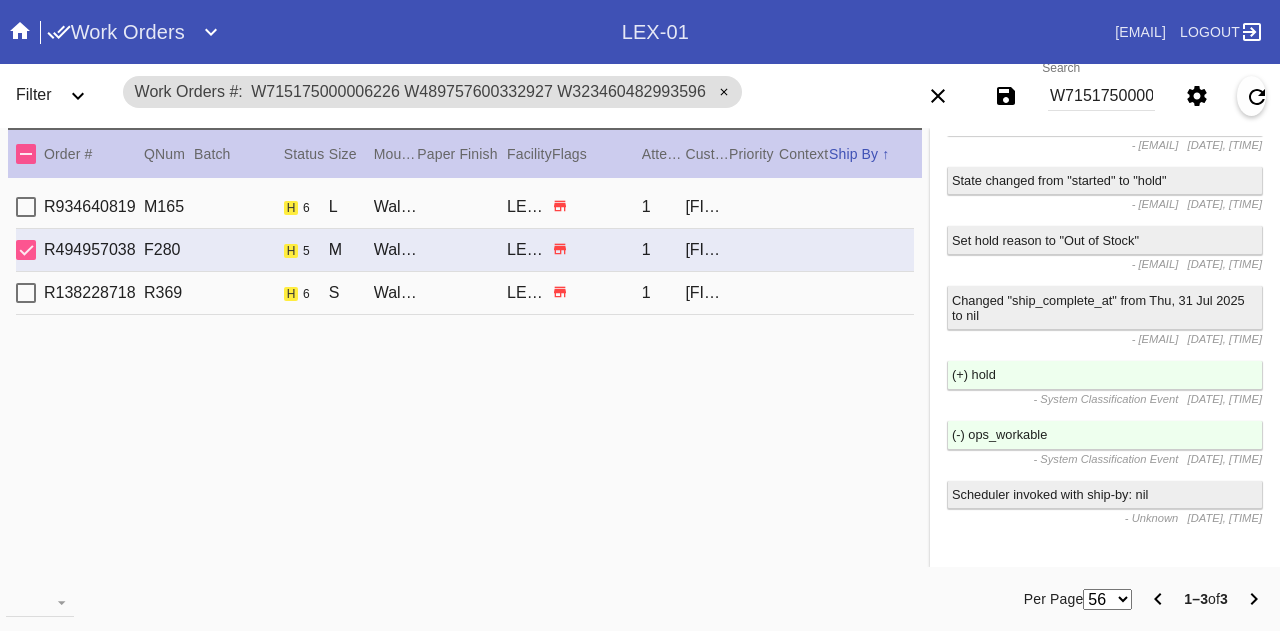 scroll, scrollTop: 3237, scrollLeft: 0, axis: vertical 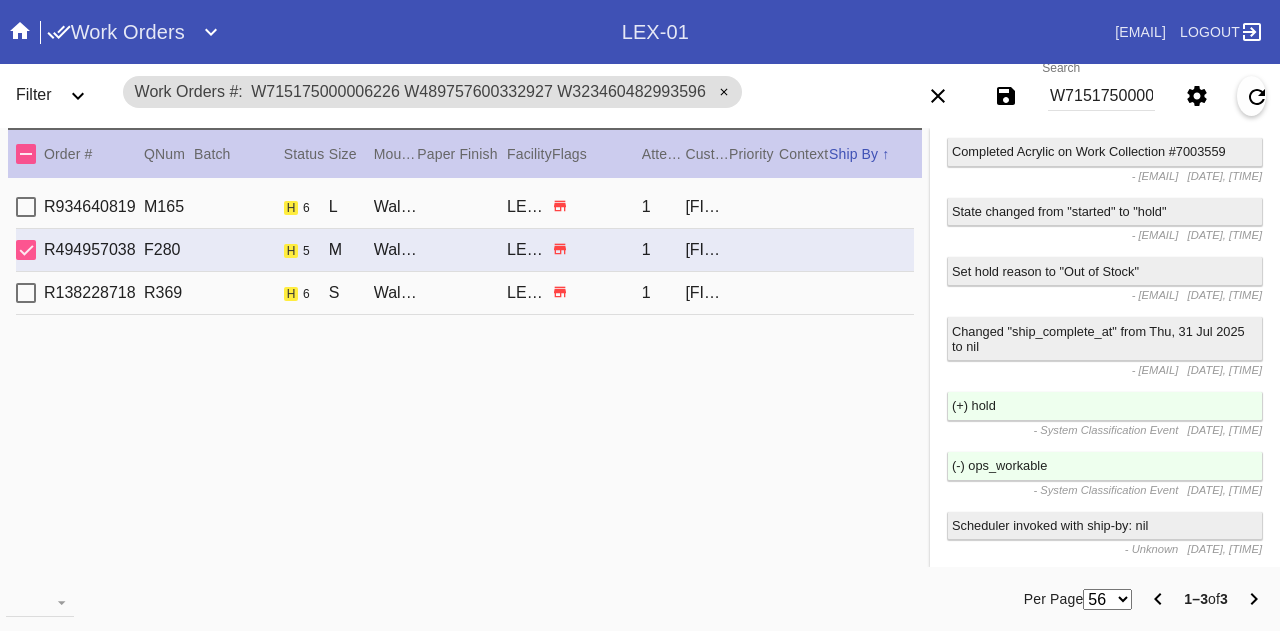 click on "R138228718 R369 h   6 S Walnut Mini / Dove White LEX-01 1 [FIRST] [LAST]" at bounding box center (465, 293) 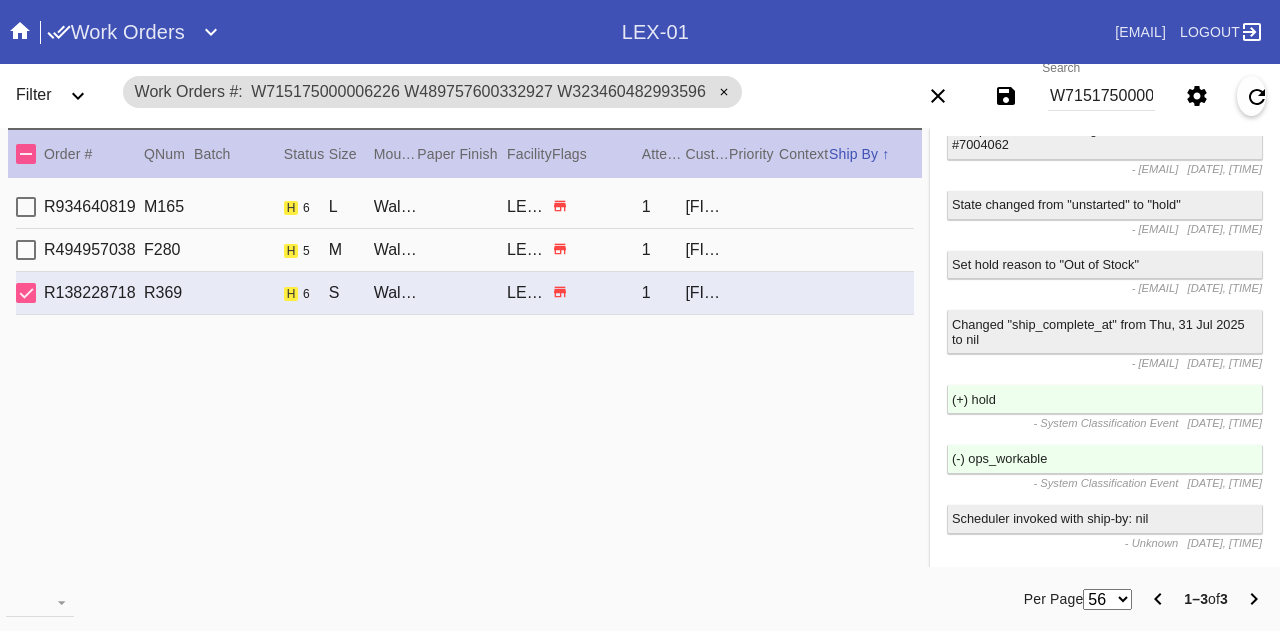 scroll, scrollTop: 2570, scrollLeft: 0, axis: vertical 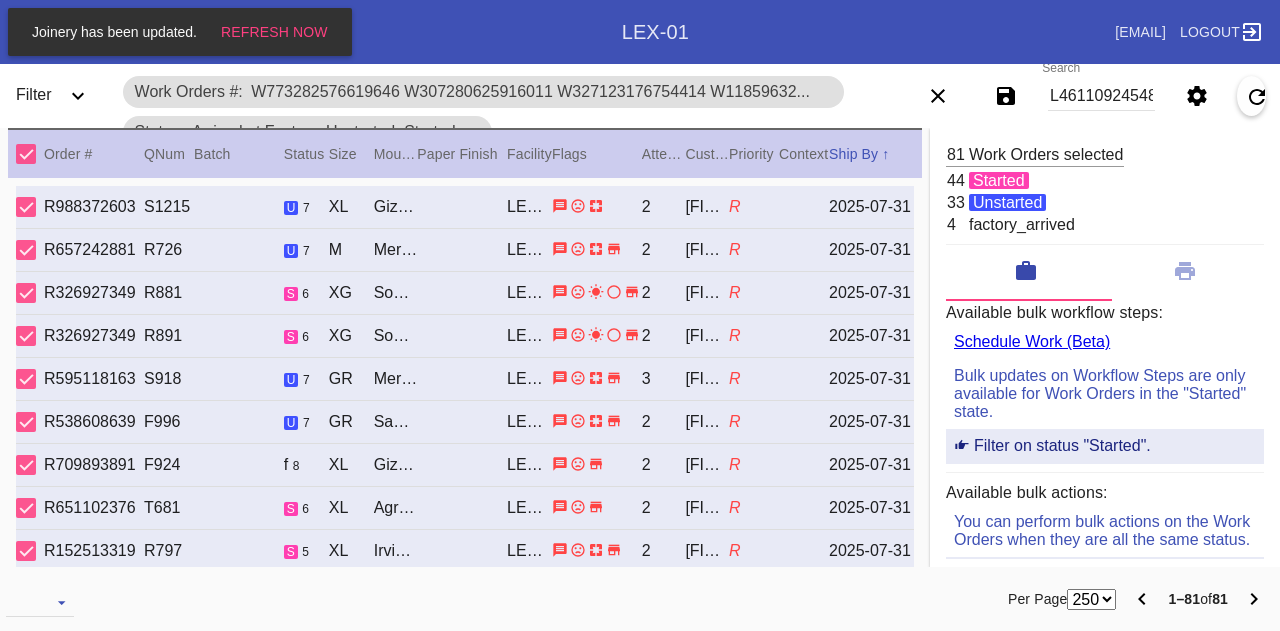 select on "number:250" 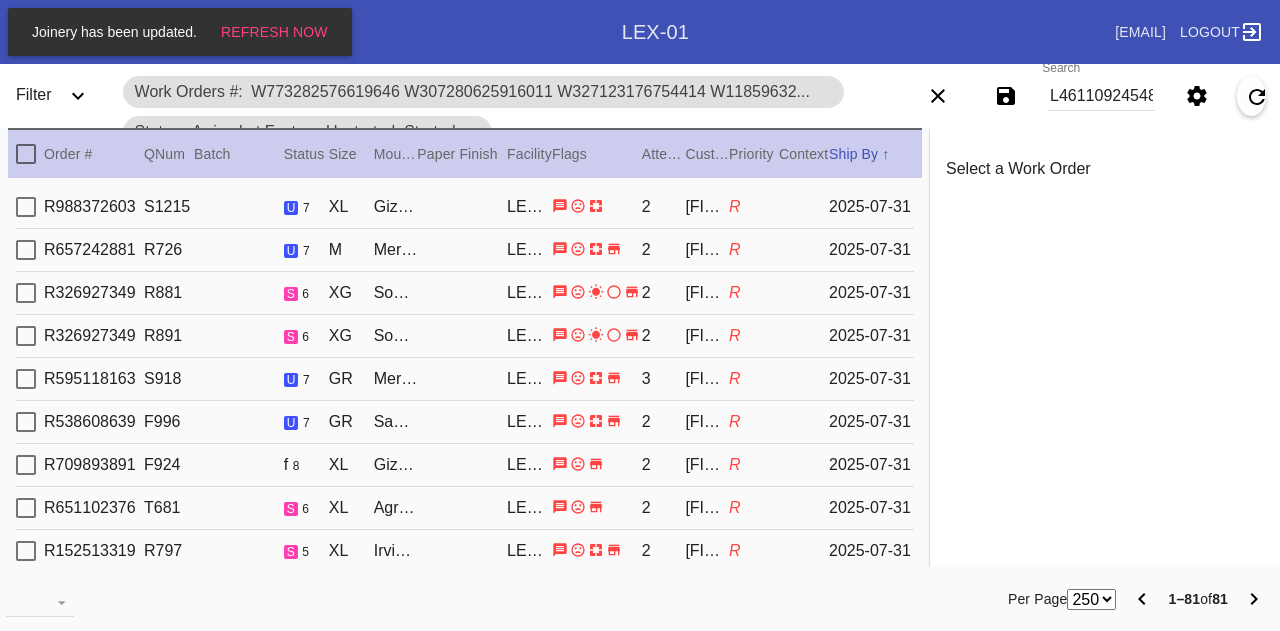 click on "R988372603" at bounding box center [94, 207] 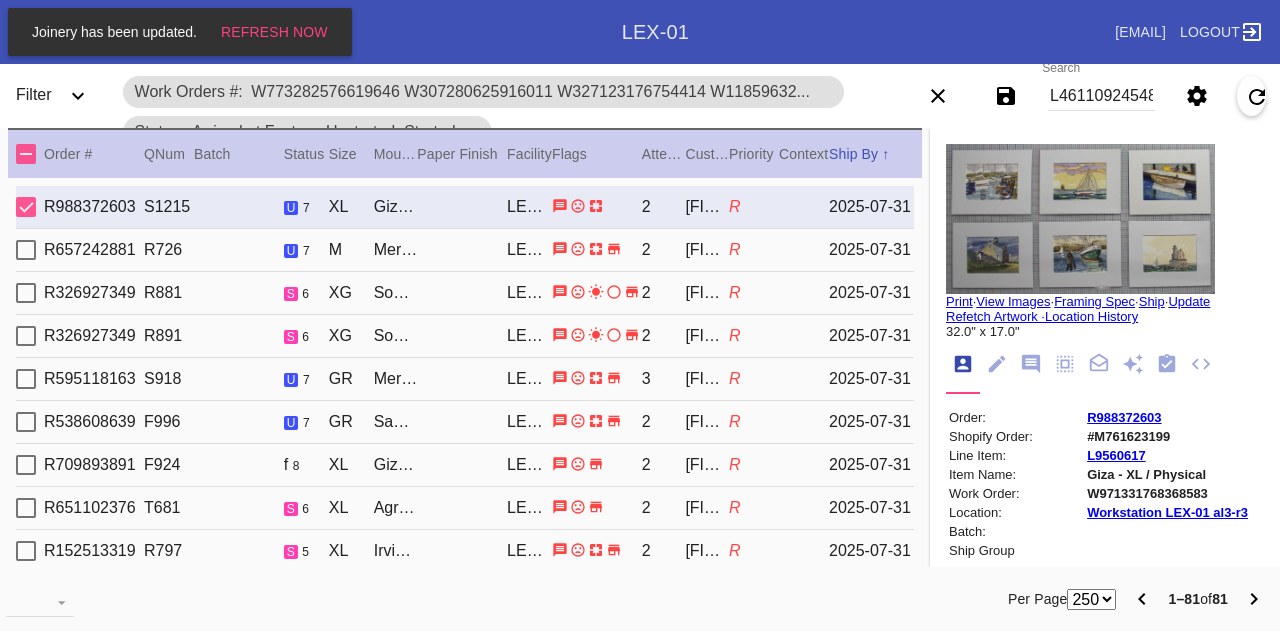 drag, startPoint x: 103, startPoint y: 248, endPoint x: 104, endPoint y: 269, distance: 21.023796 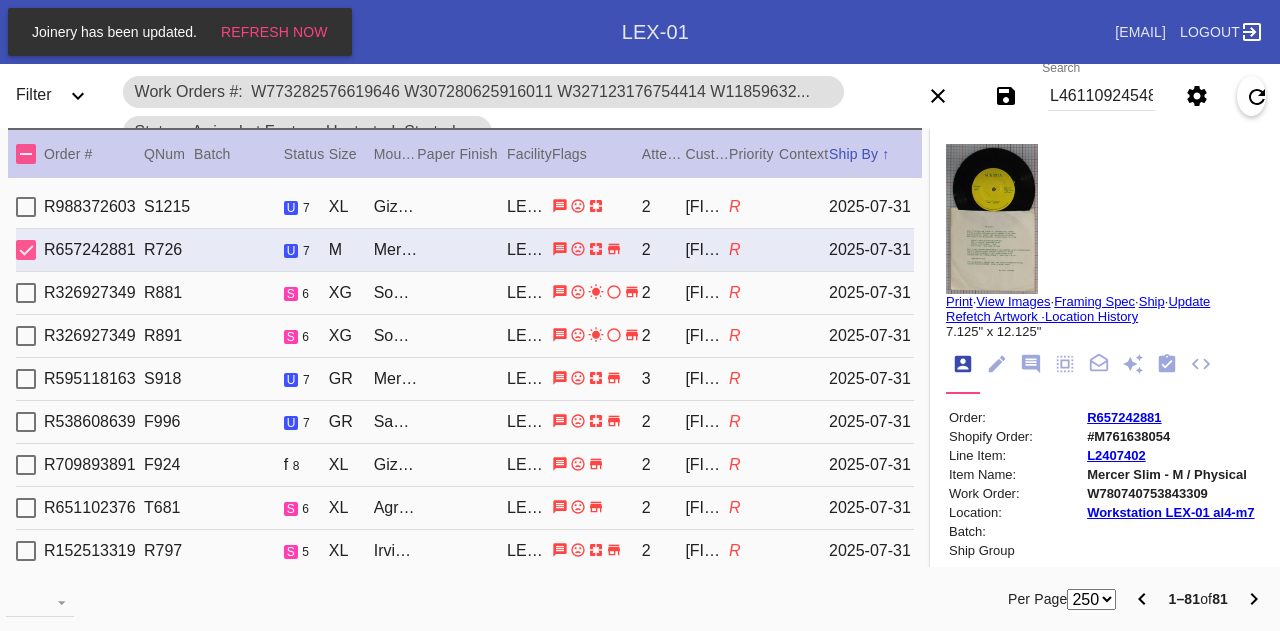 click on "R326927349" at bounding box center [94, 293] 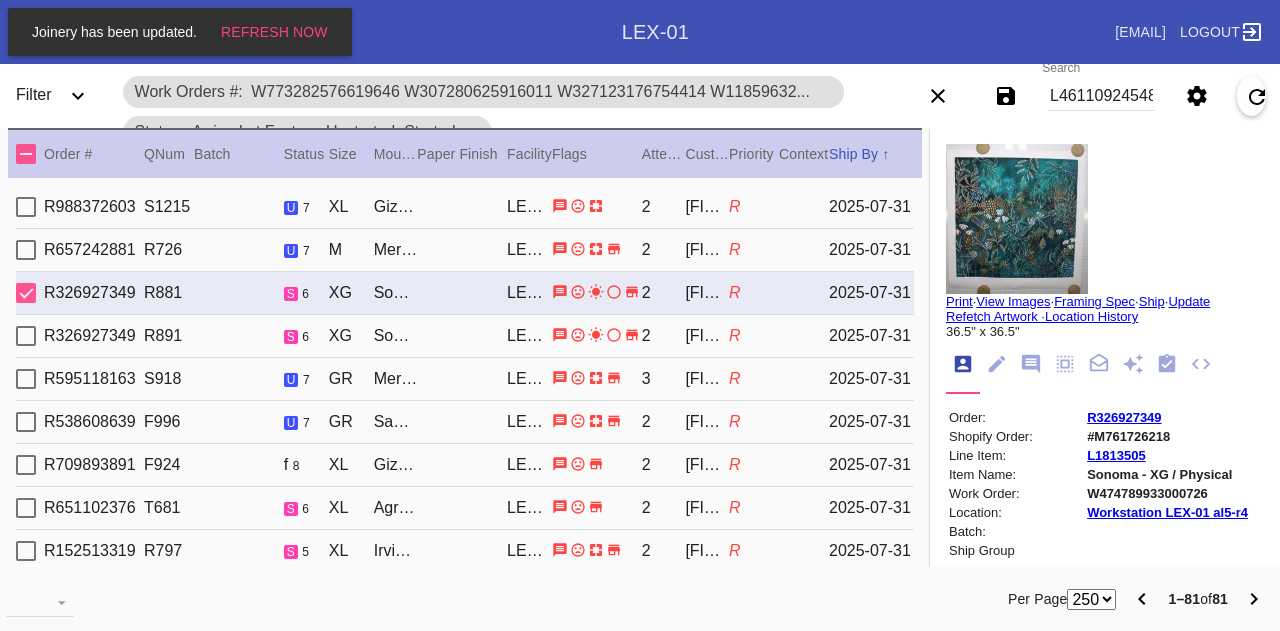 click on "R326927349" at bounding box center [94, 336] 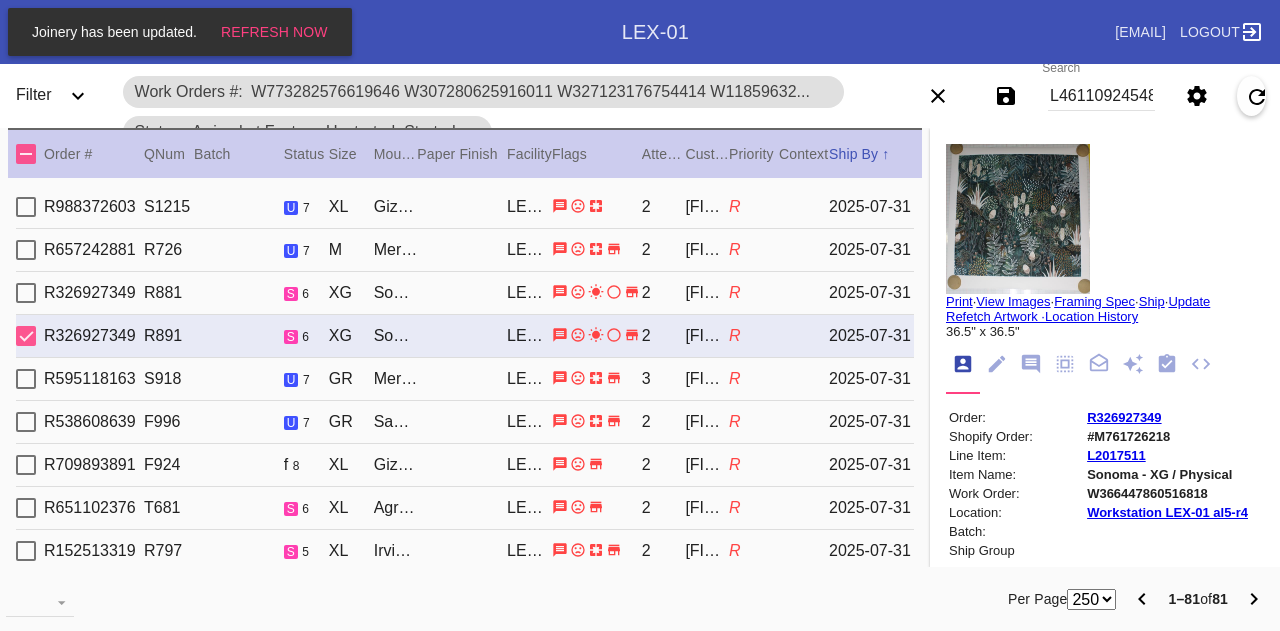 click on "R595118163 S918 u   7 GR Mercer Slim / White LEX-01 3 julia chebotar
R
2025-07-31" at bounding box center [465, 379] 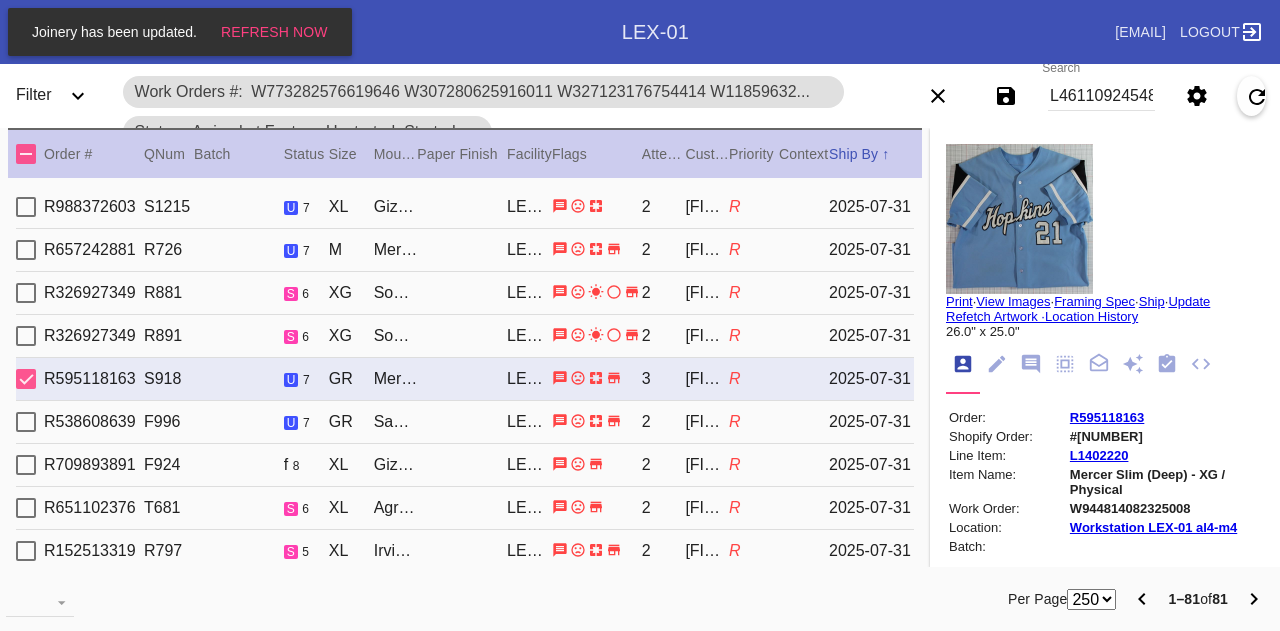 type on "1.5" 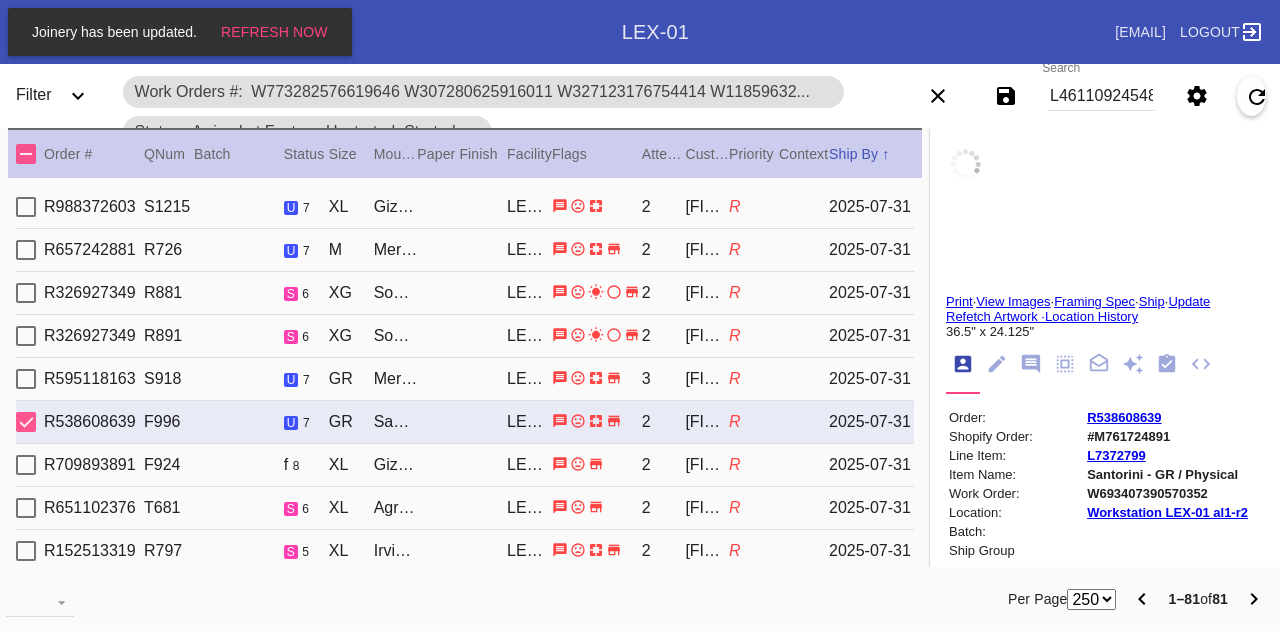 scroll, scrollTop: 40, scrollLeft: 0, axis: vertical 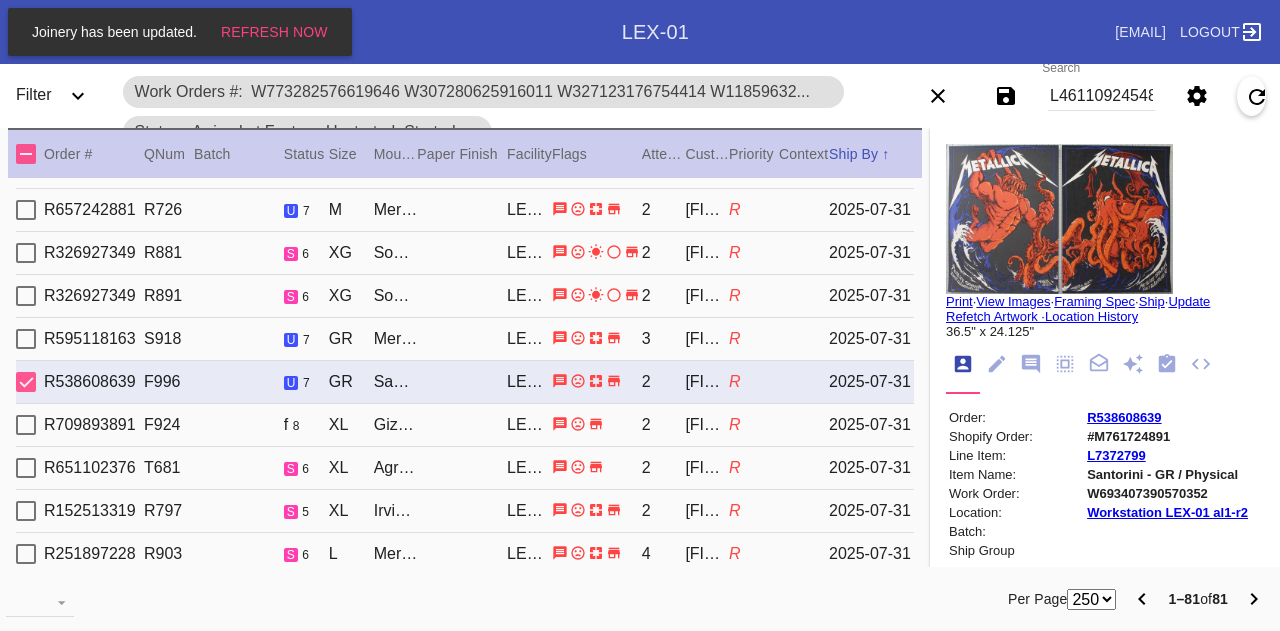 type on "3.0" 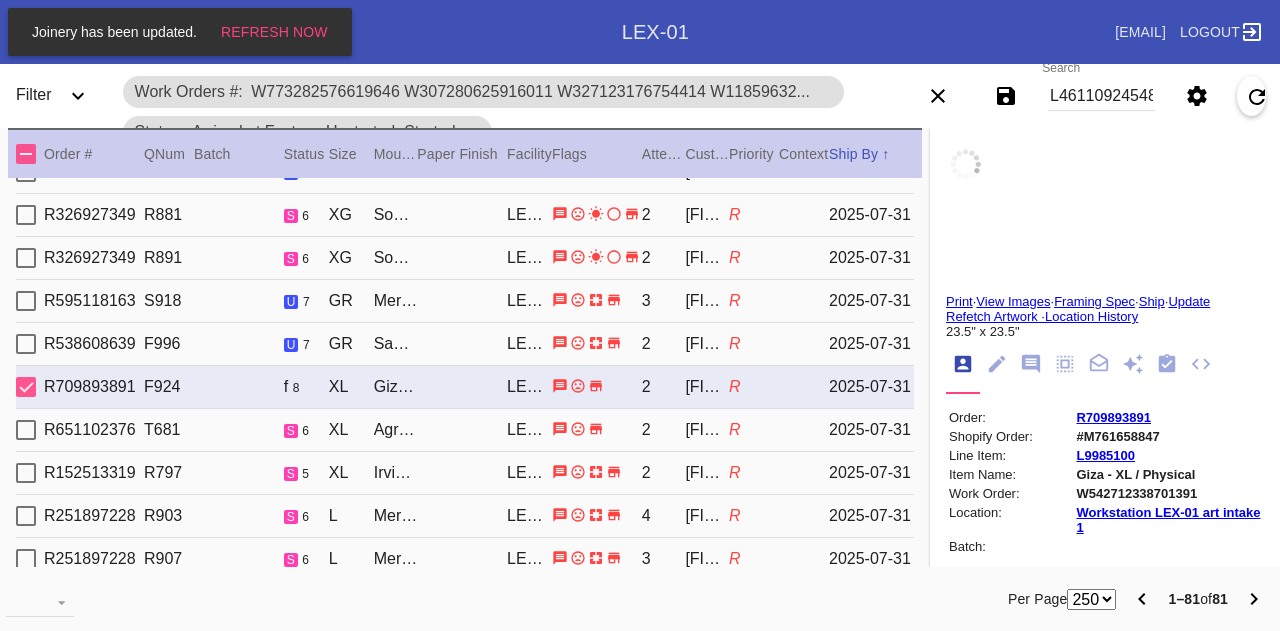 scroll, scrollTop: 80, scrollLeft: 0, axis: vertical 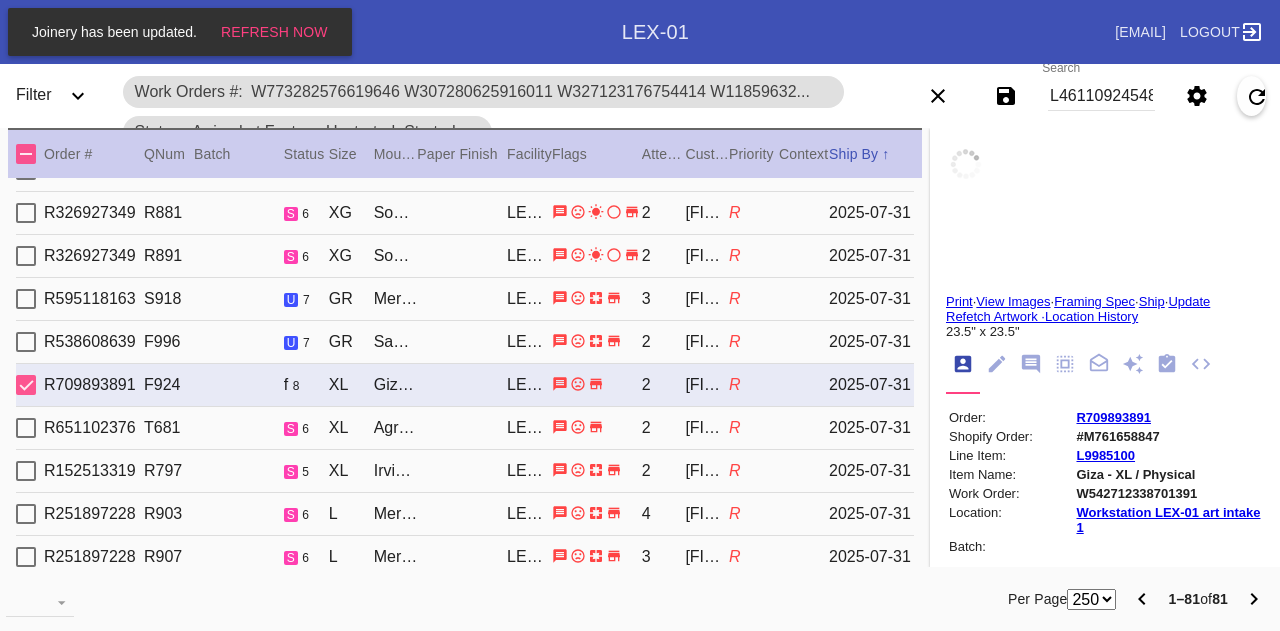 type on "0.0" 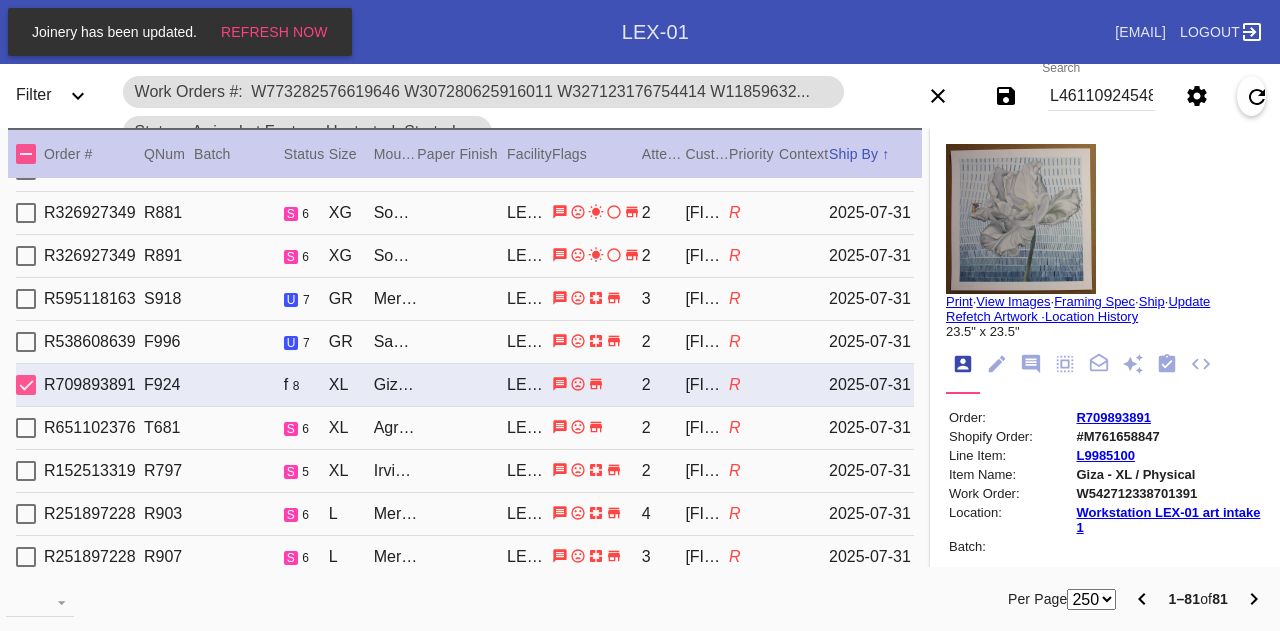 type on "0.0" 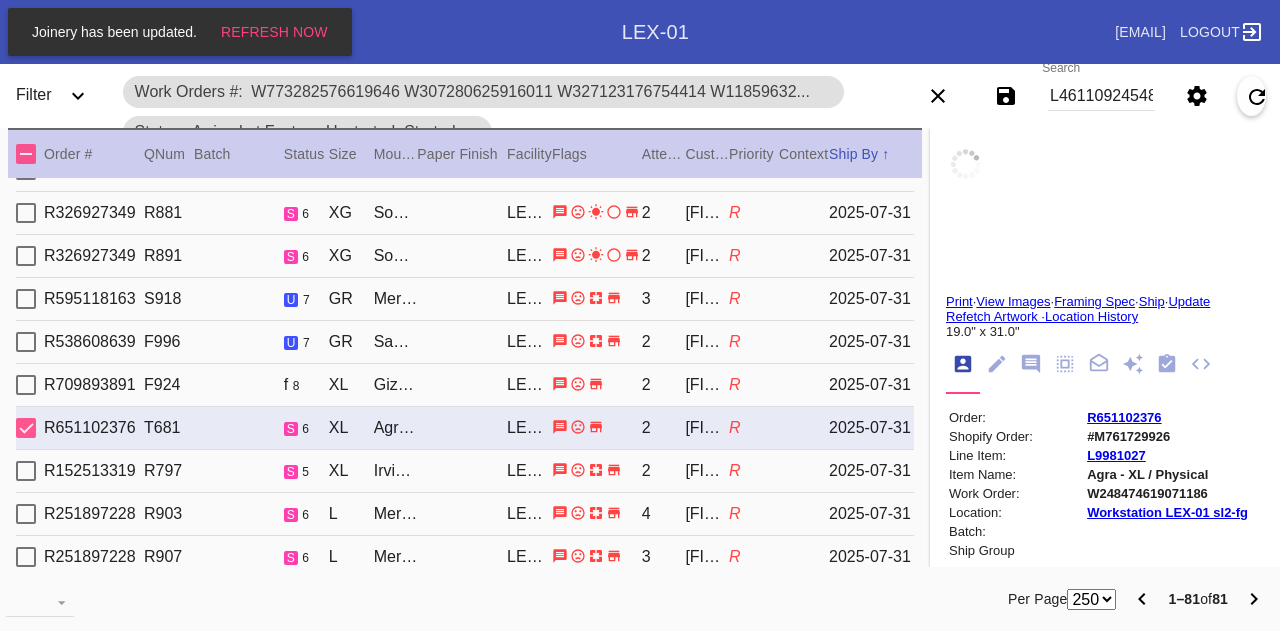 scroll, scrollTop: 120, scrollLeft: 0, axis: vertical 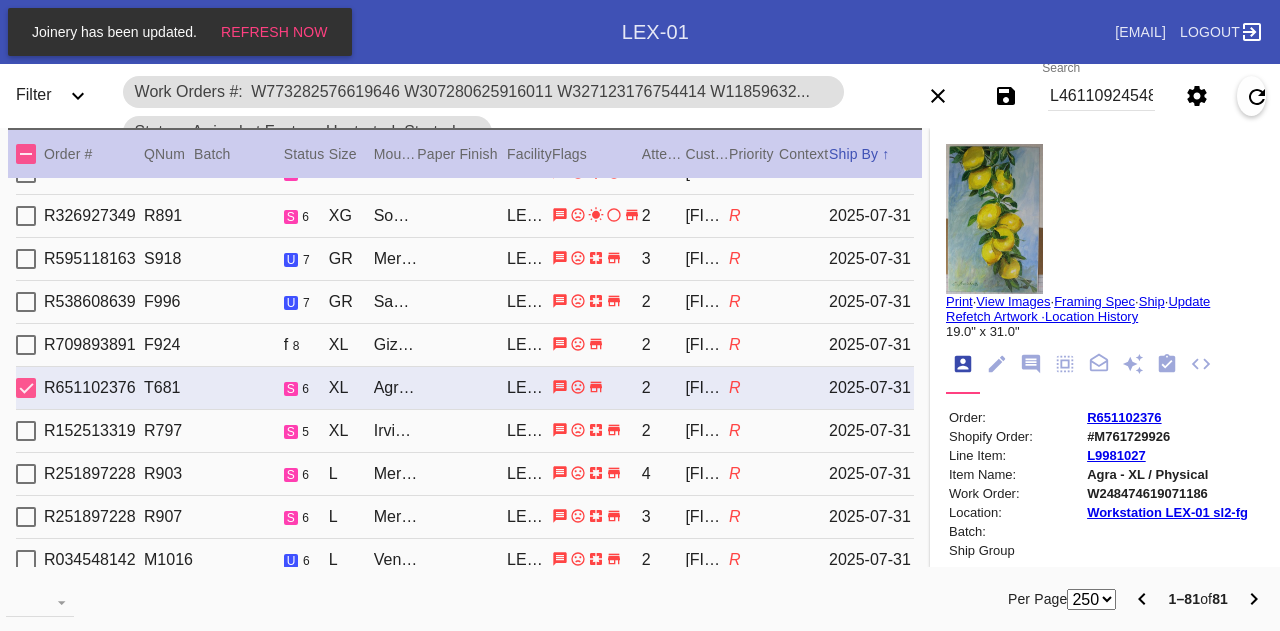 type on "1.5" 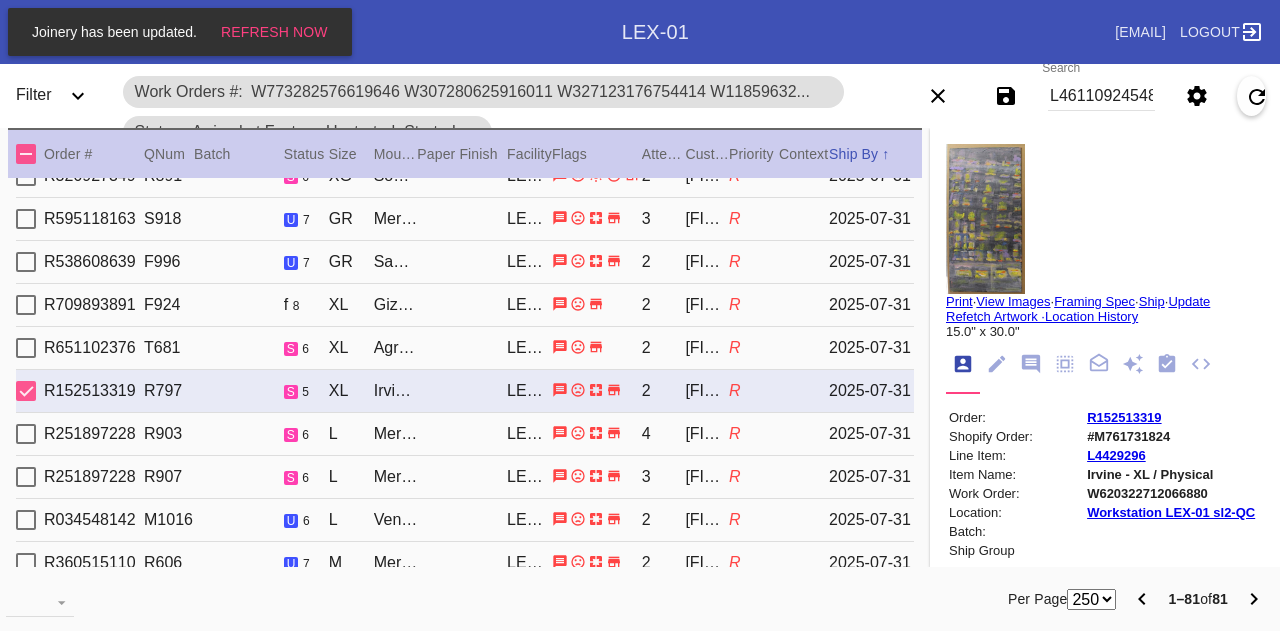 type on "1.5625" 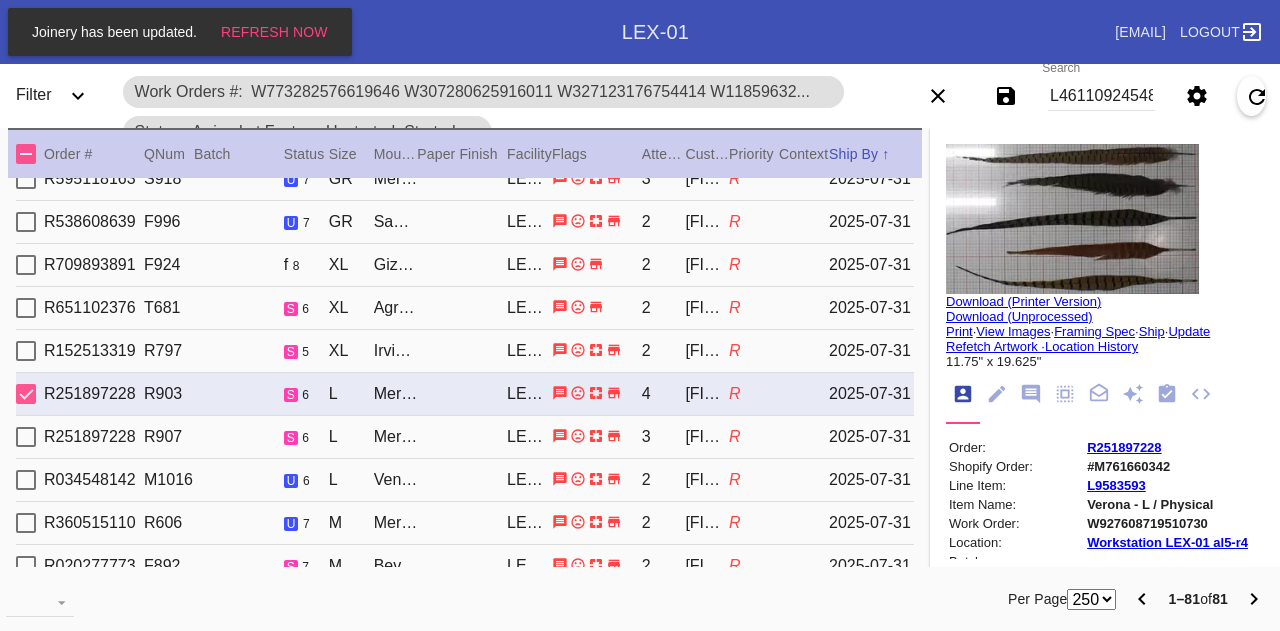 type on "1.9375" 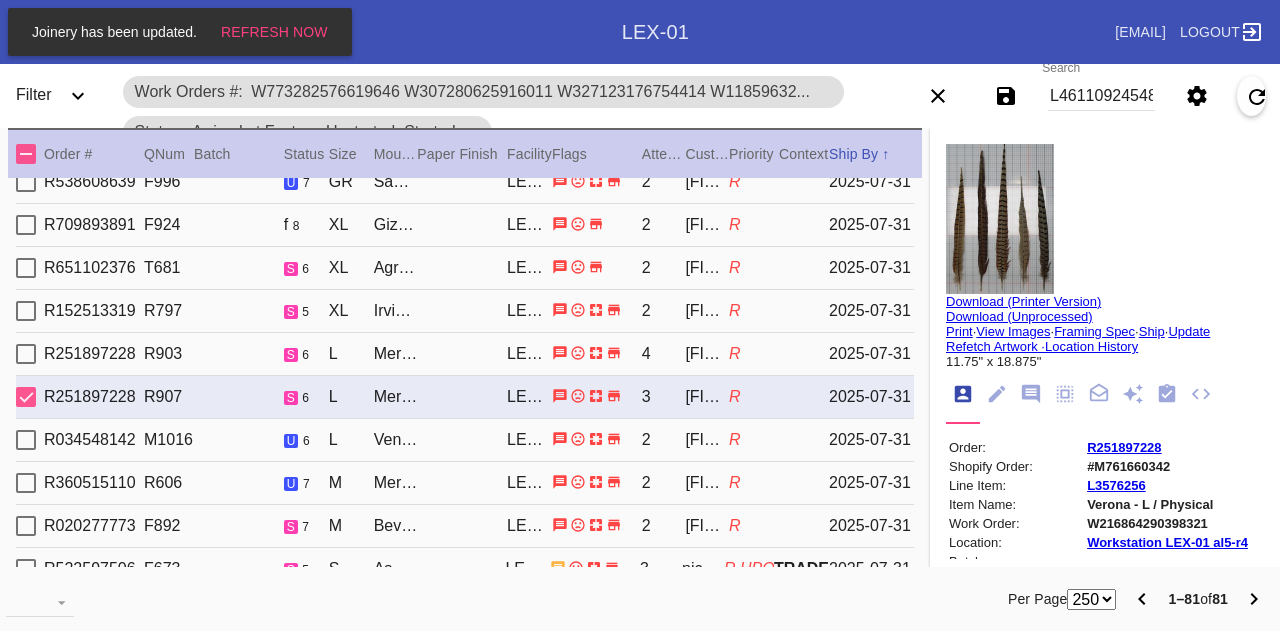 type on "1.5625" 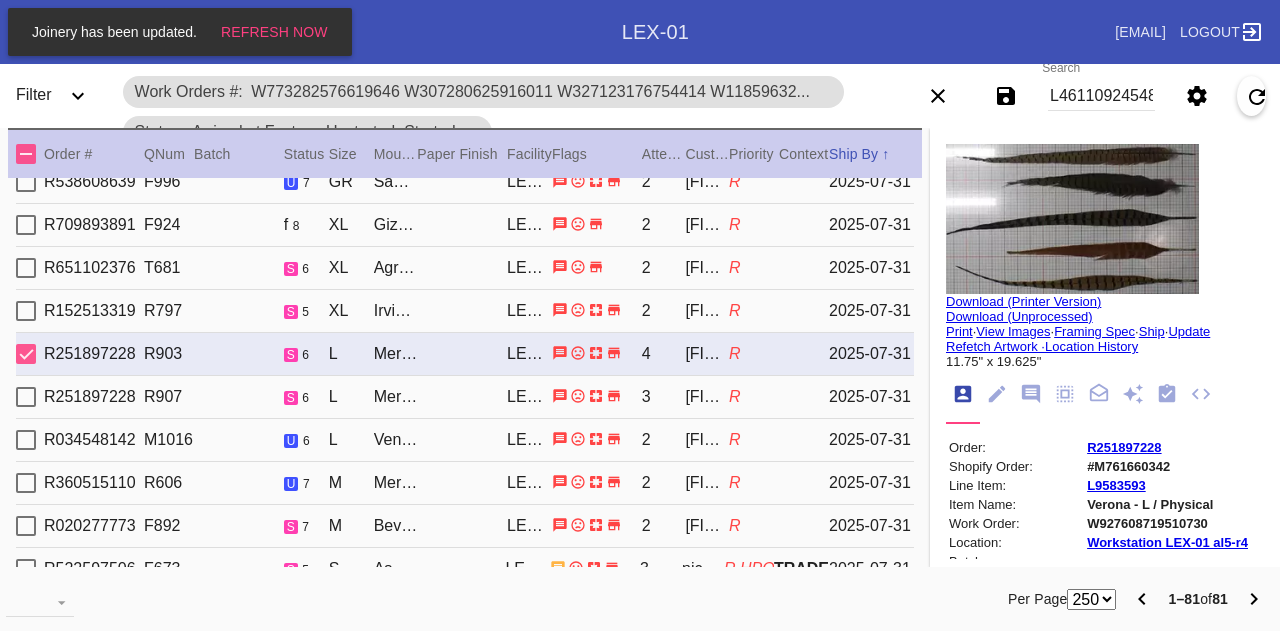 scroll, scrollTop: 200, scrollLeft: 0, axis: vertical 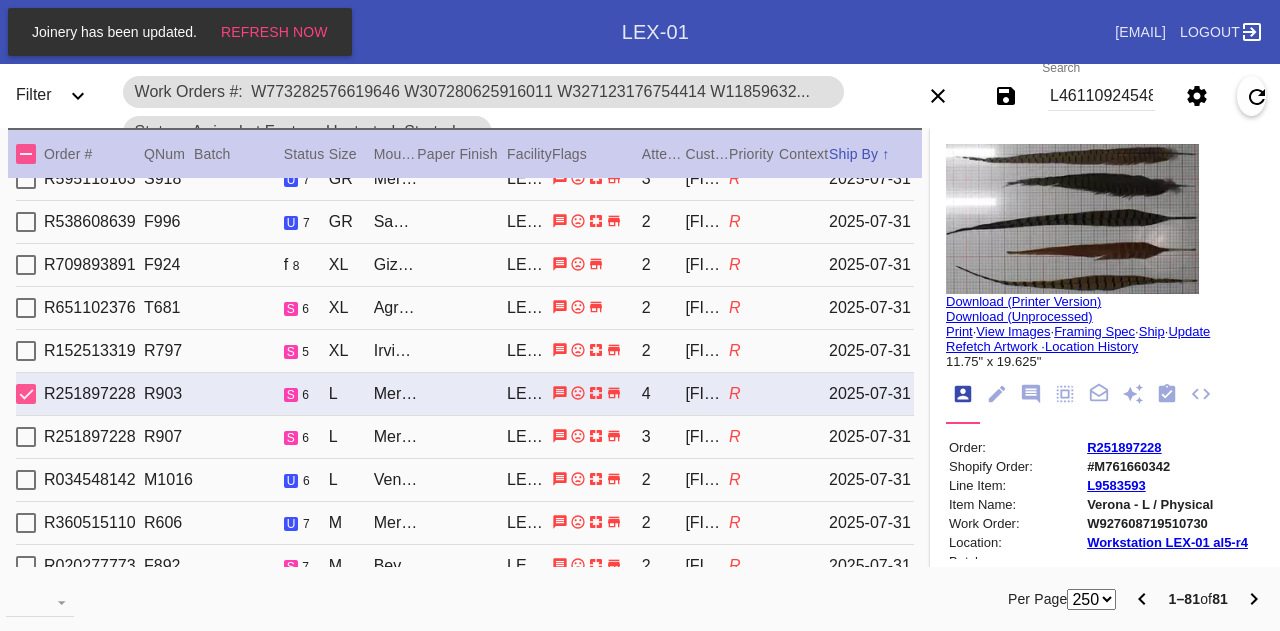 type on "1.9375" 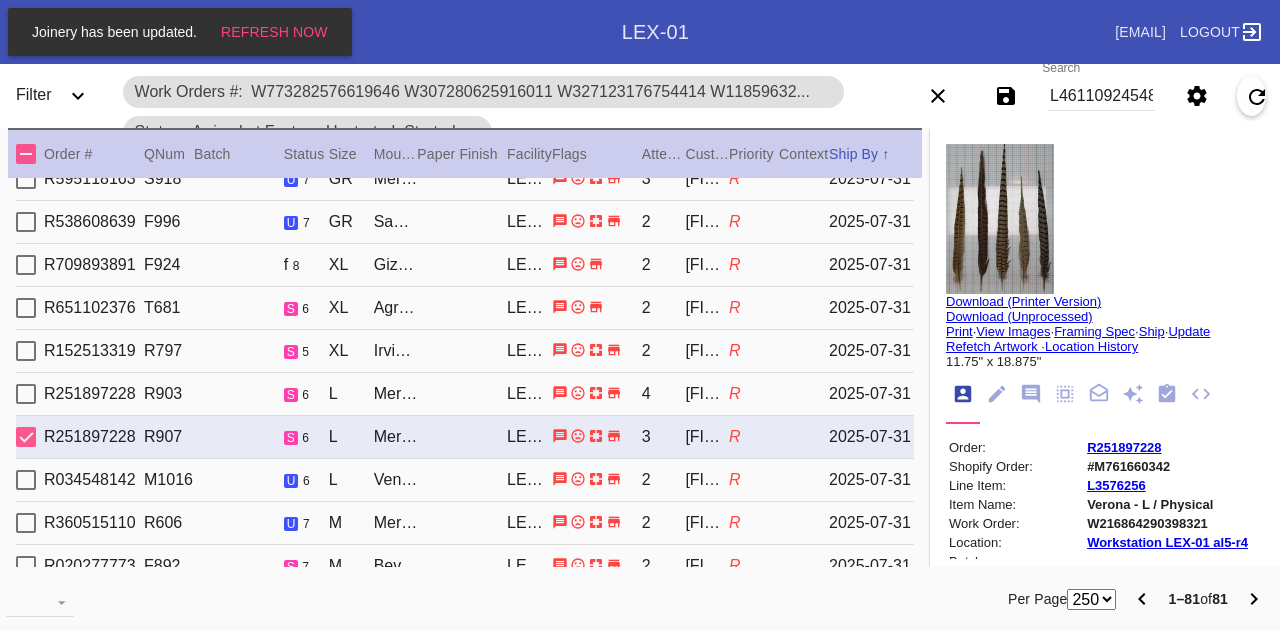 scroll, scrollTop: 240, scrollLeft: 0, axis: vertical 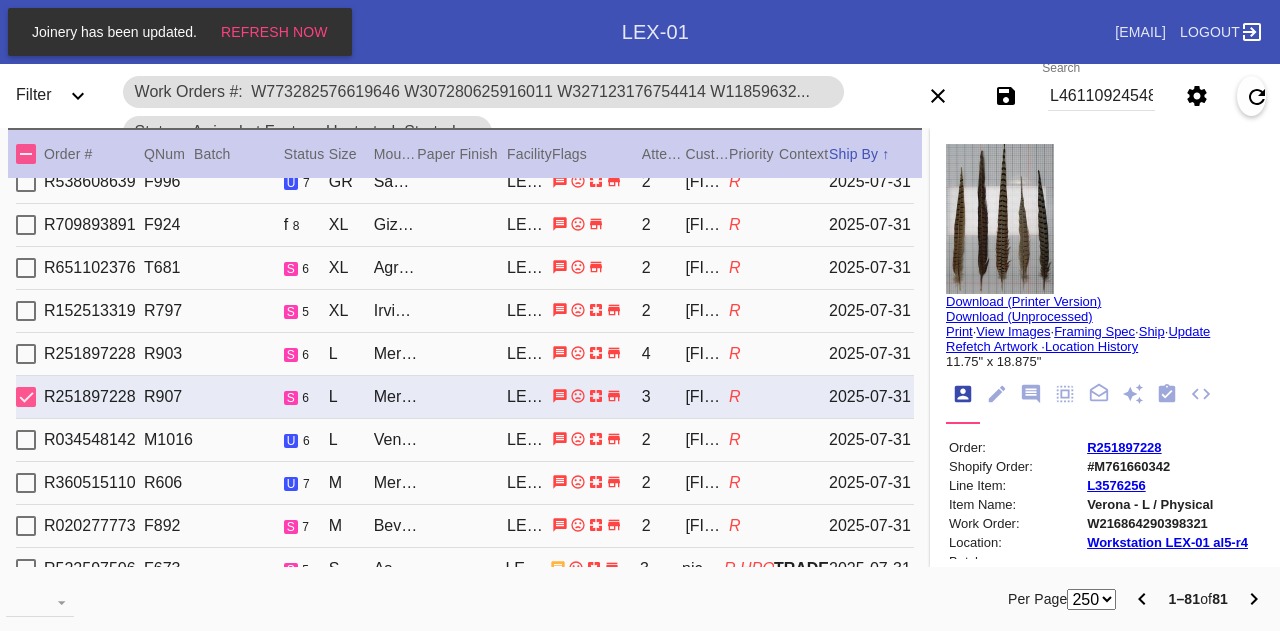 type on "1.5" 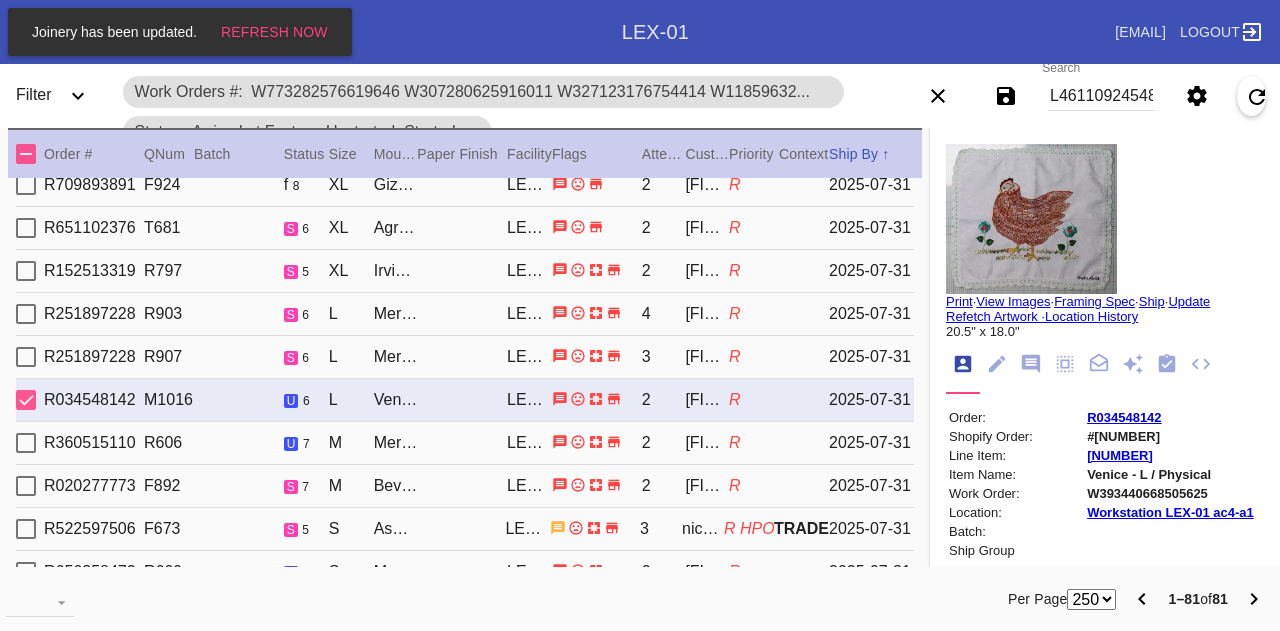 type on "1.0" 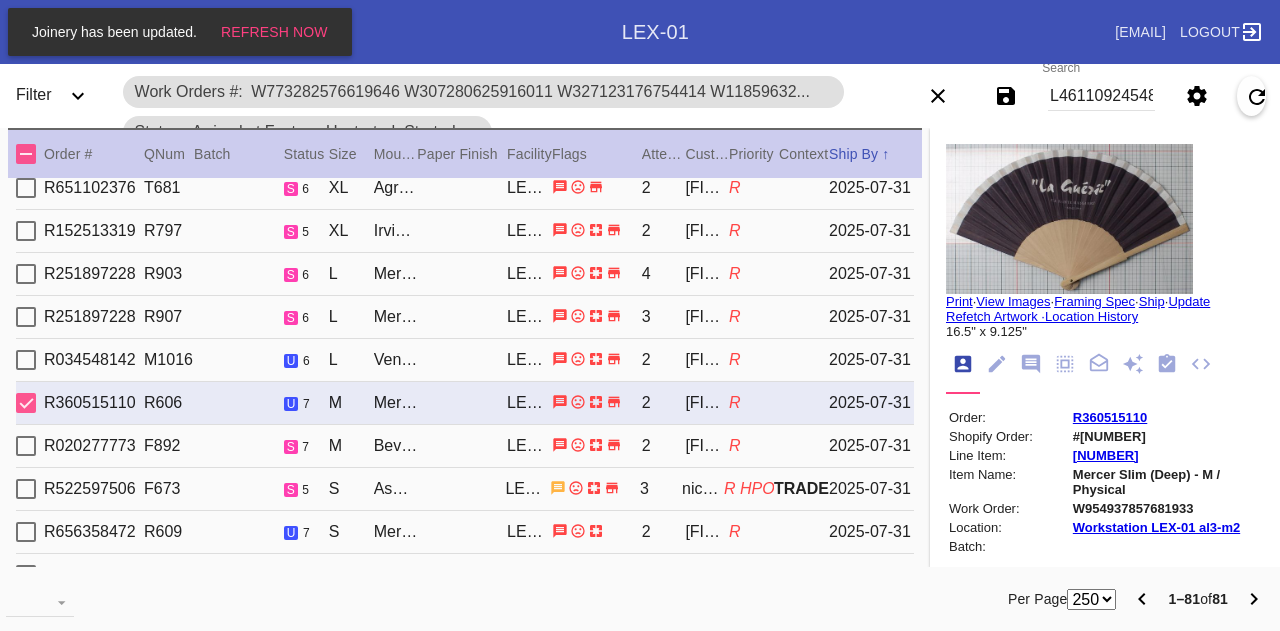 type on "1.5" 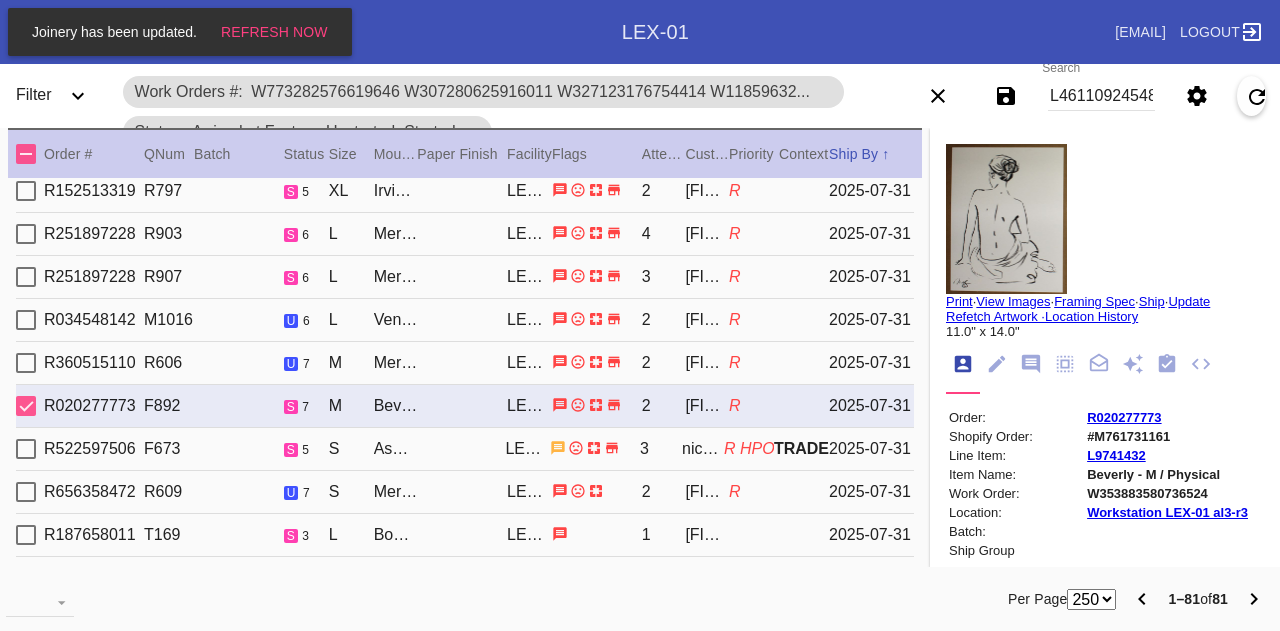 type on "***HPO - DEADLINE 7/28/25 - Must be approved by CA team to ship. ***" 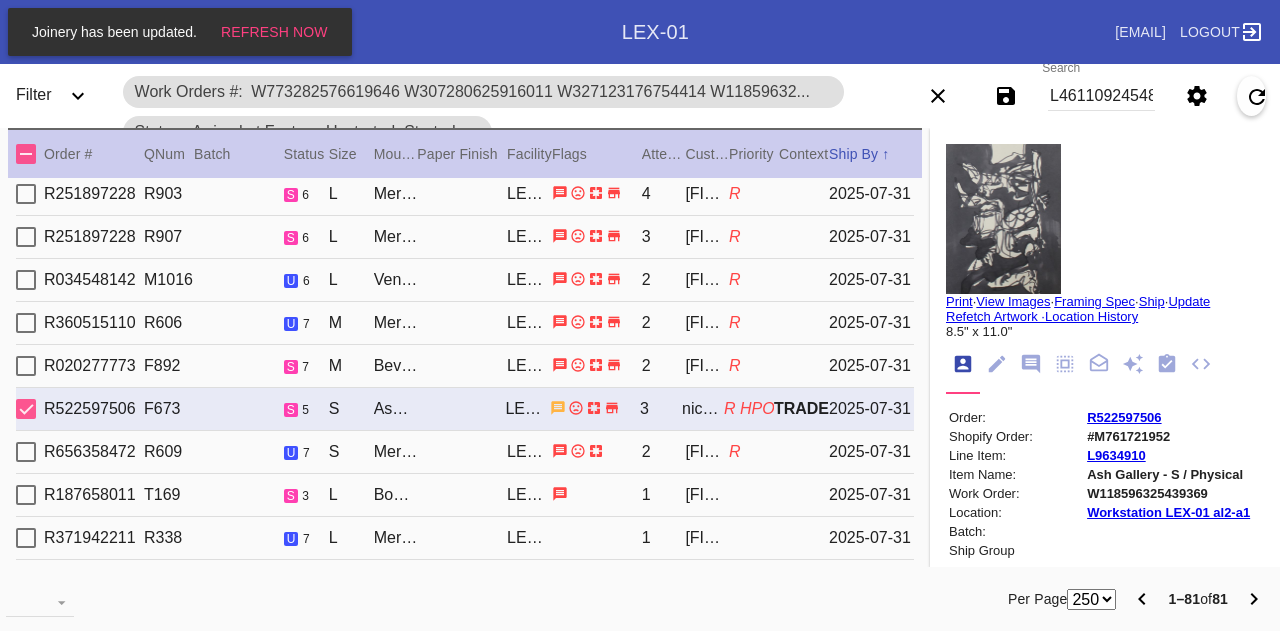 type 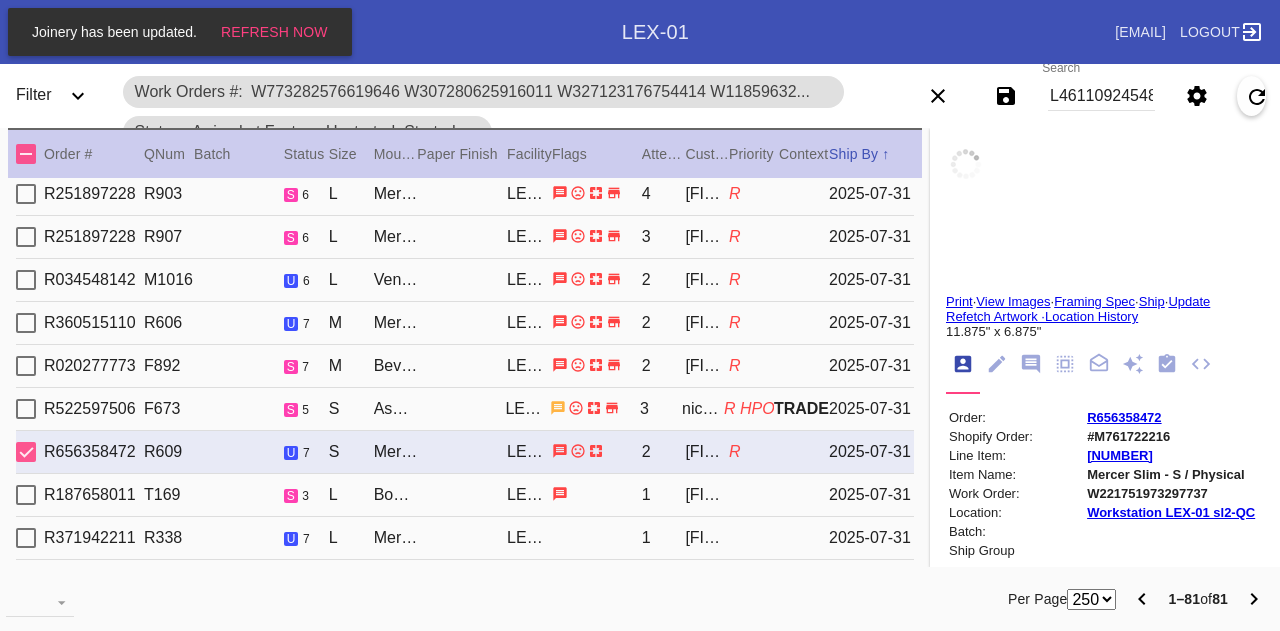 scroll, scrollTop: 440, scrollLeft: 0, axis: vertical 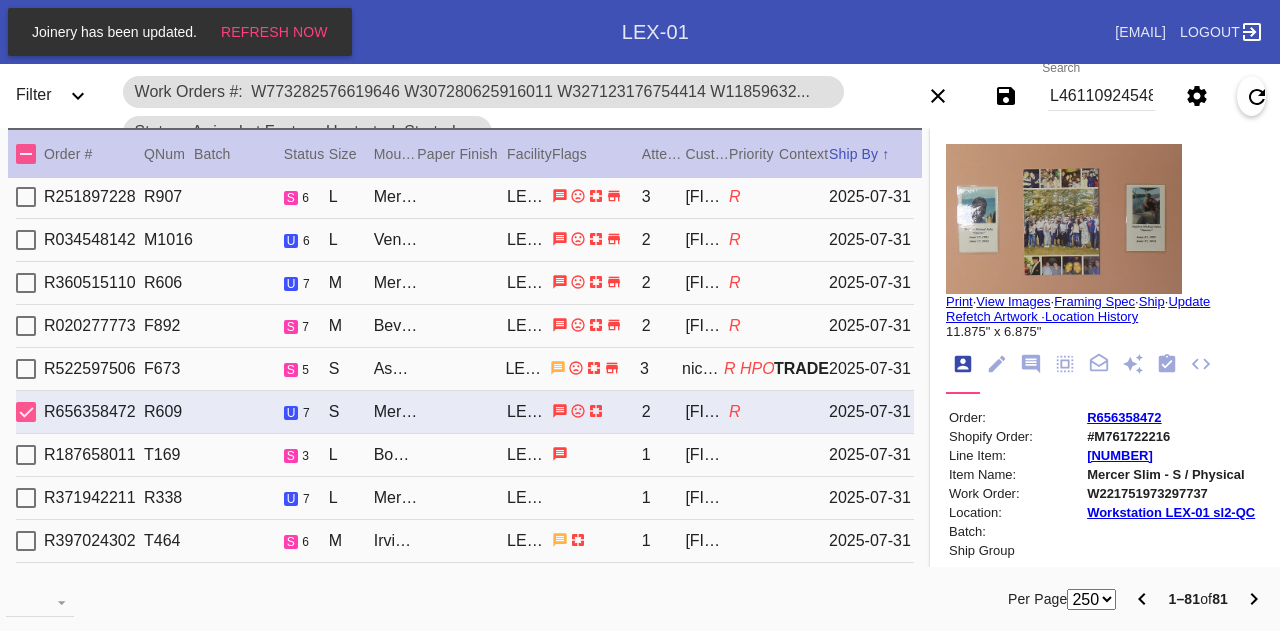 type on "0.0" 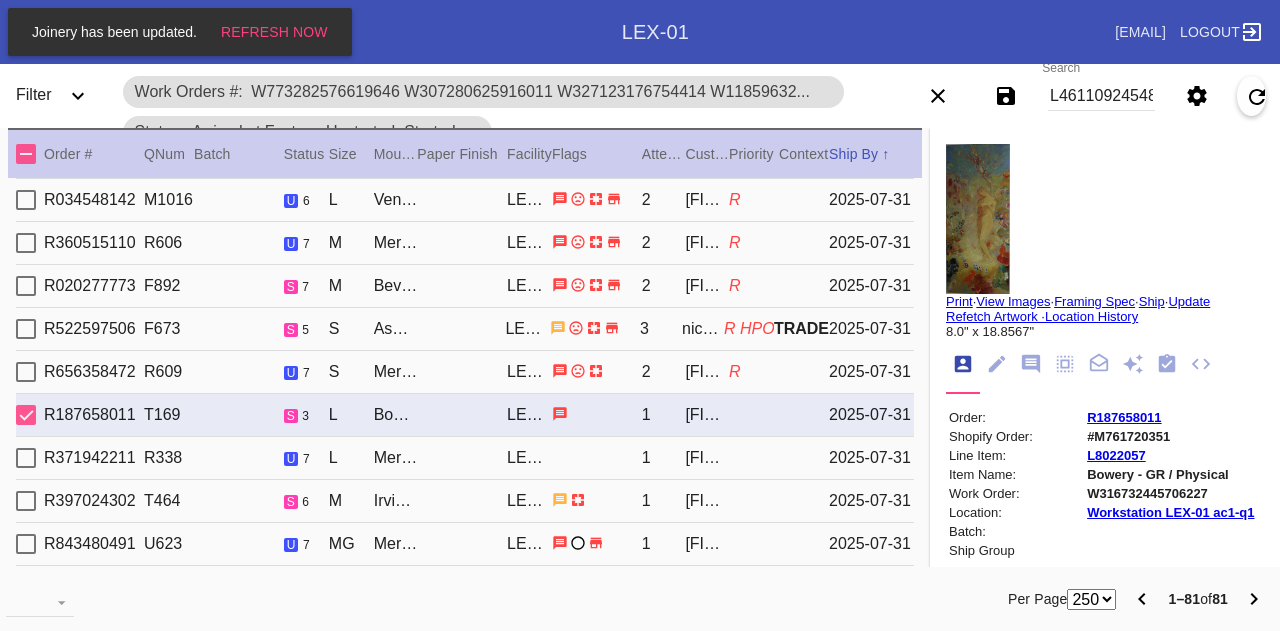 type on "3.0" 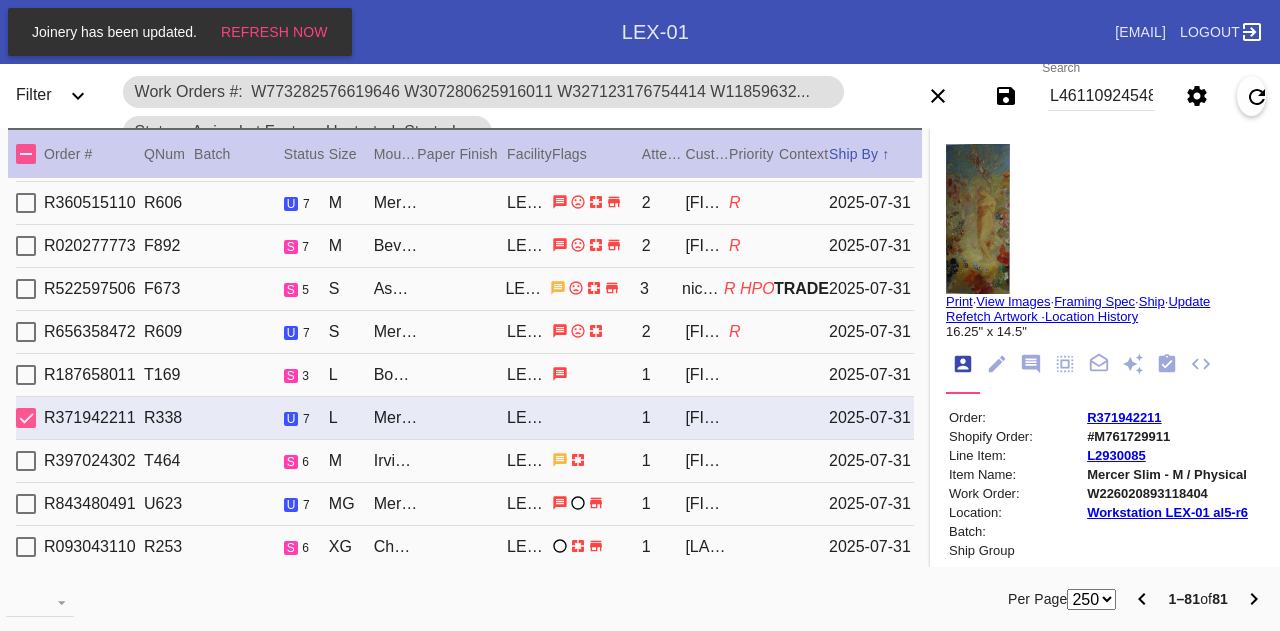type on "pro note: Switched to irvine, white mat, and raised float - LHR 7.28" 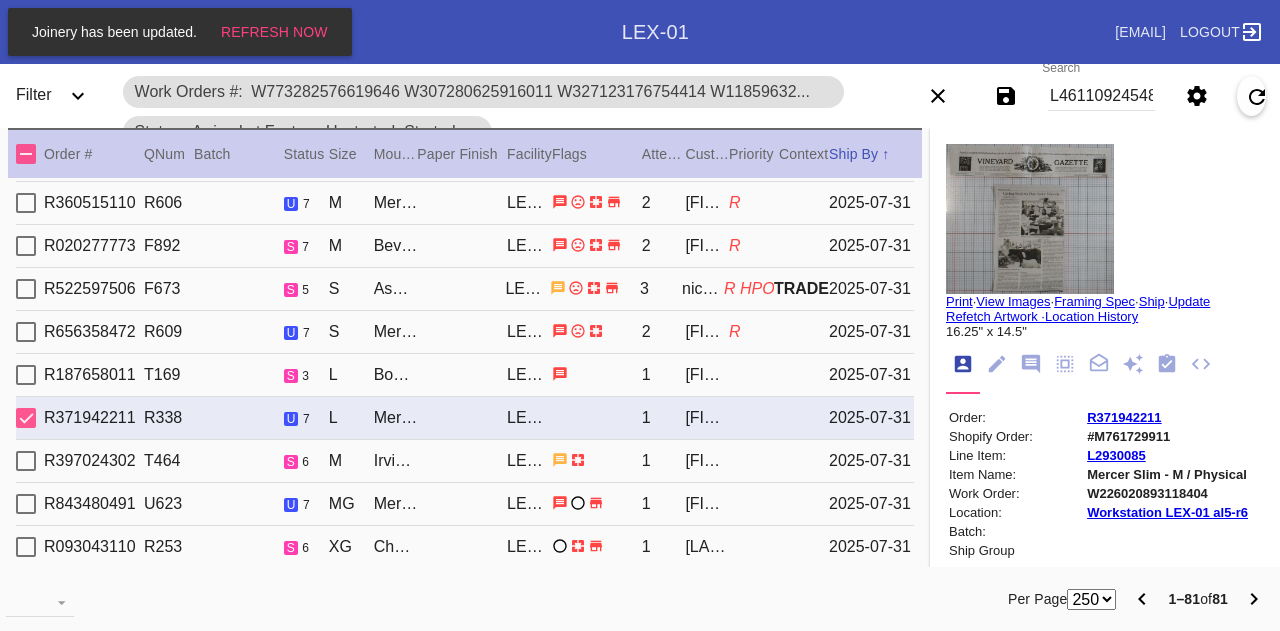 type on "1.5" 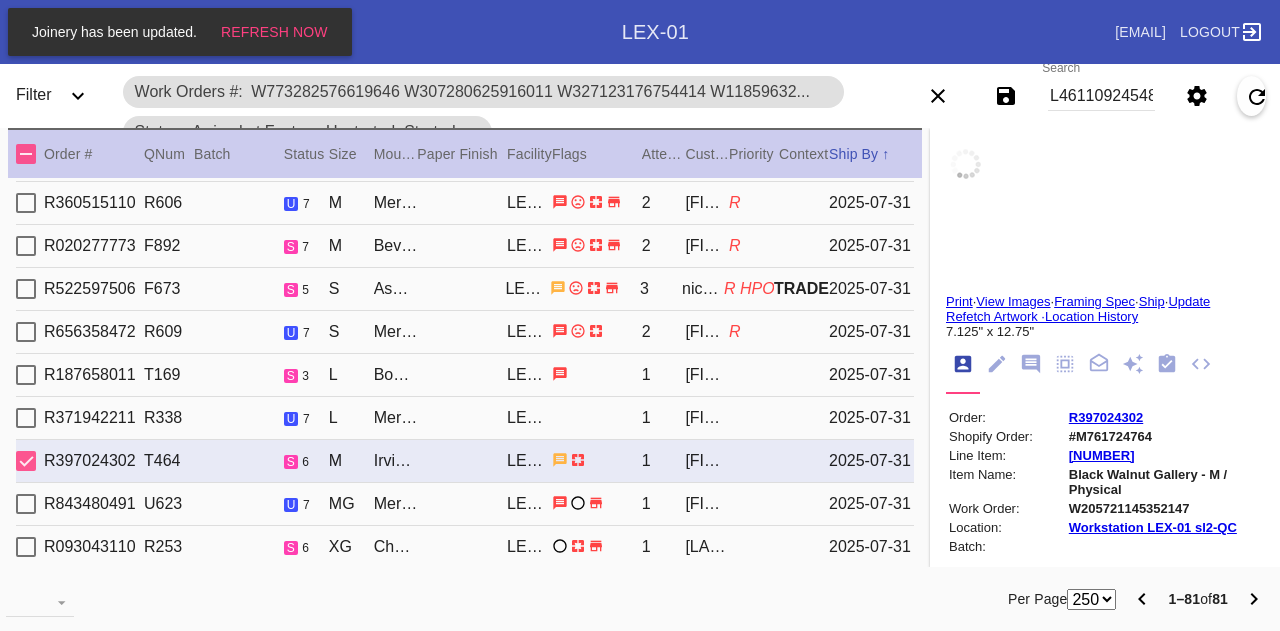 scroll, scrollTop: 560, scrollLeft: 0, axis: vertical 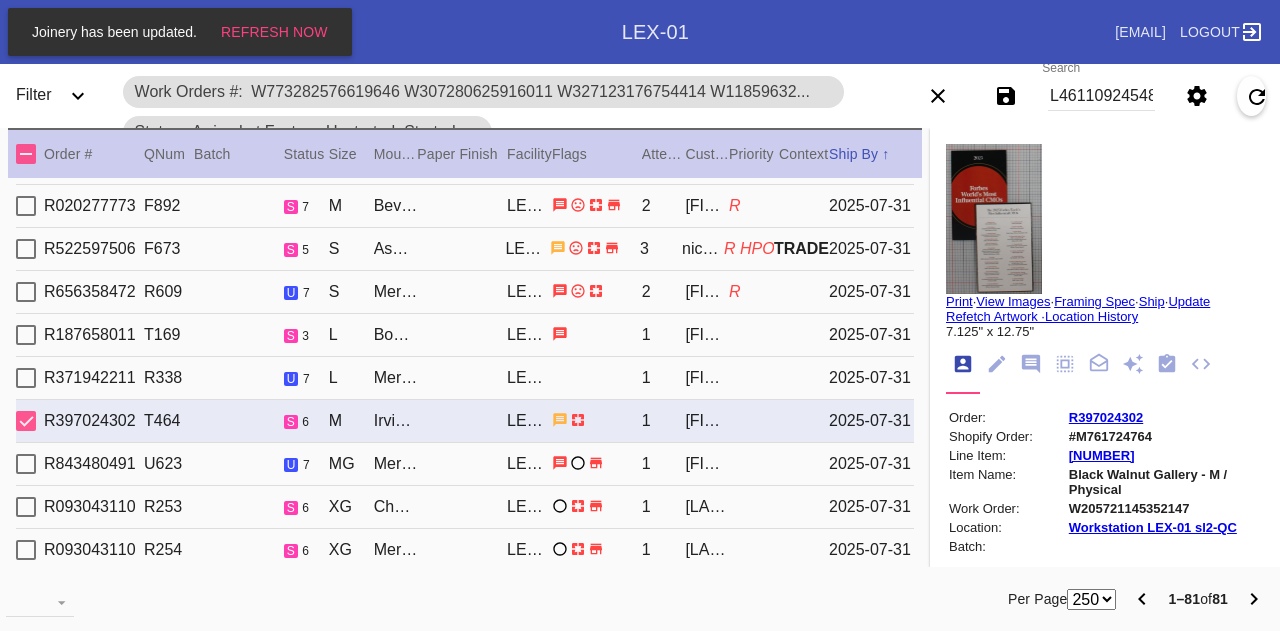type 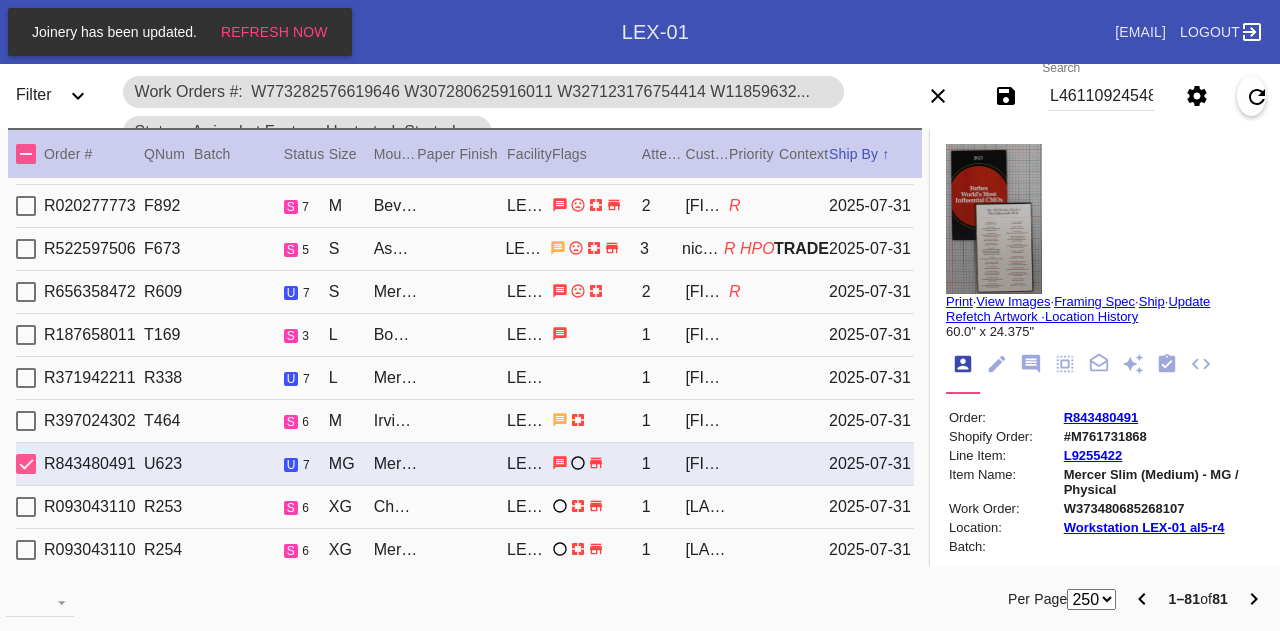 scroll, scrollTop: 600, scrollLeft: 0, axis: vertical 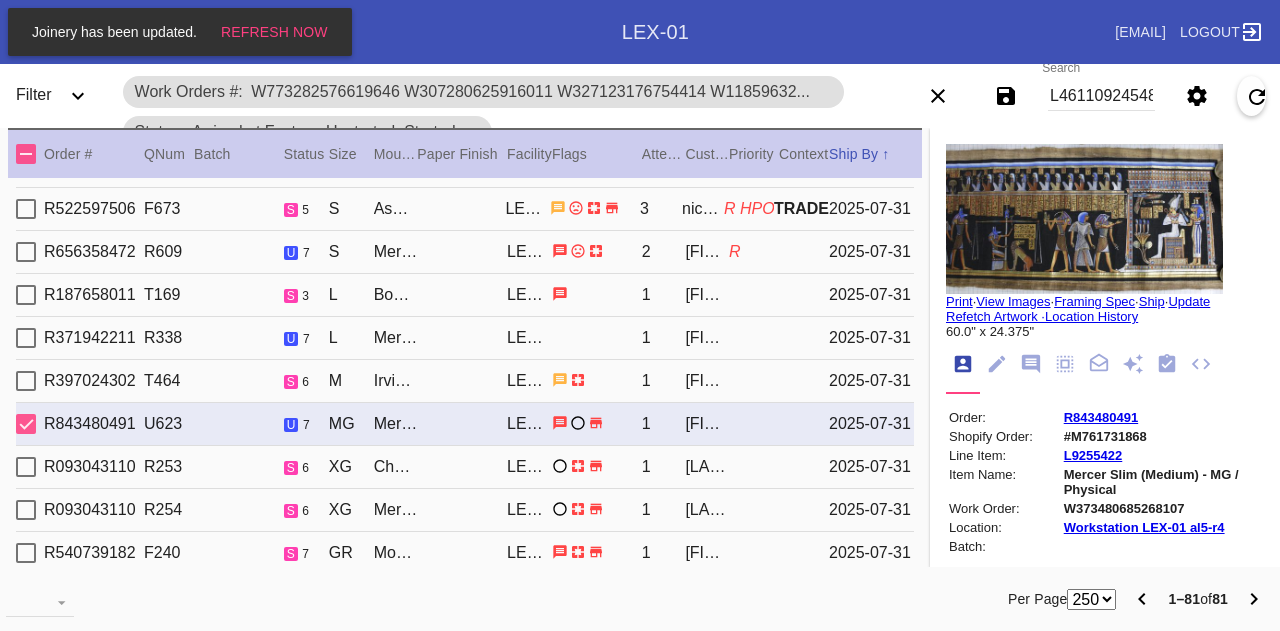 type on "3.0" 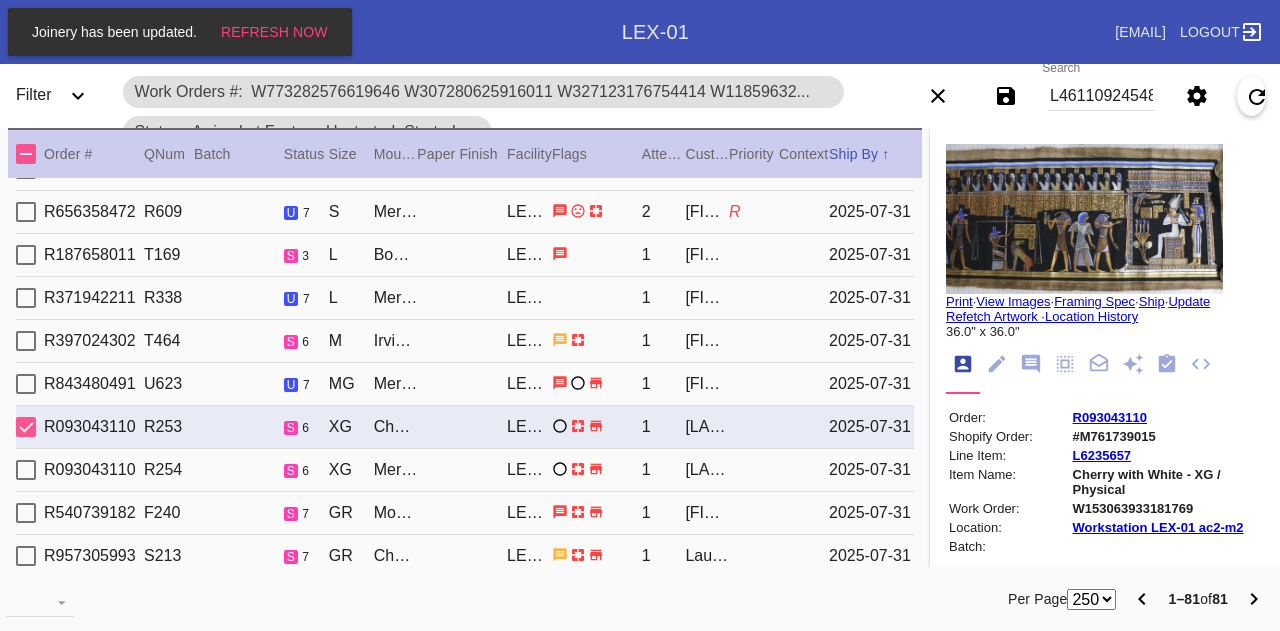 type on "48.0" 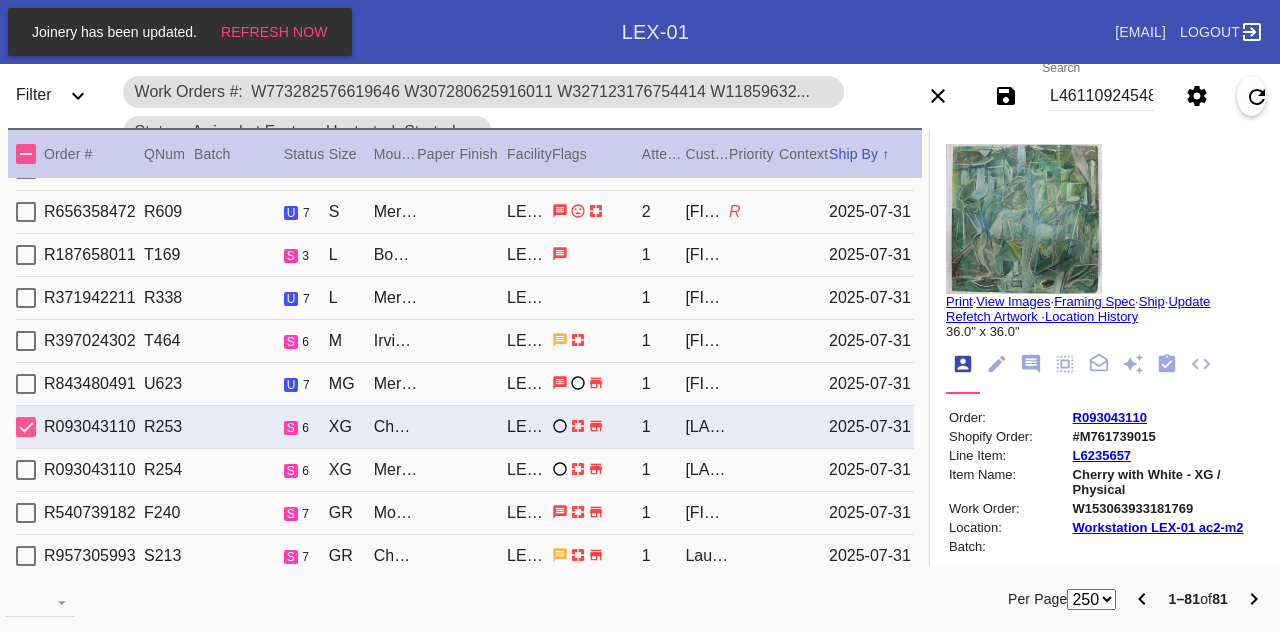 type on "24.125" 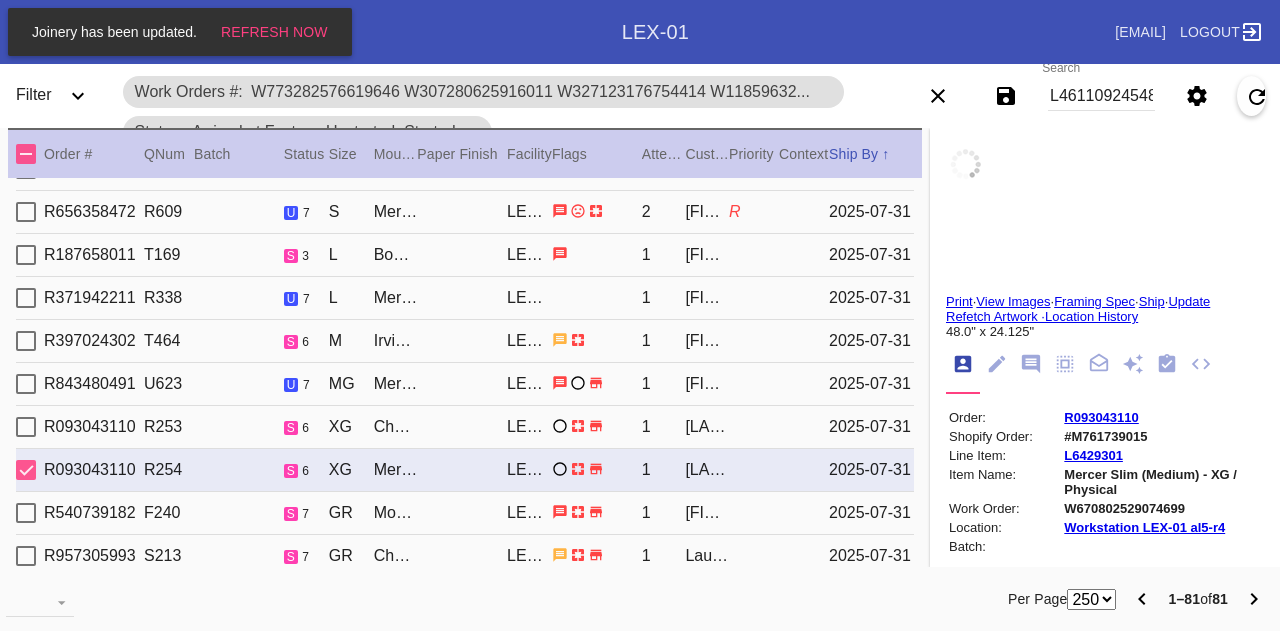 scroll, scrollTop: 680, scrollLeft: 0, axis: vertical 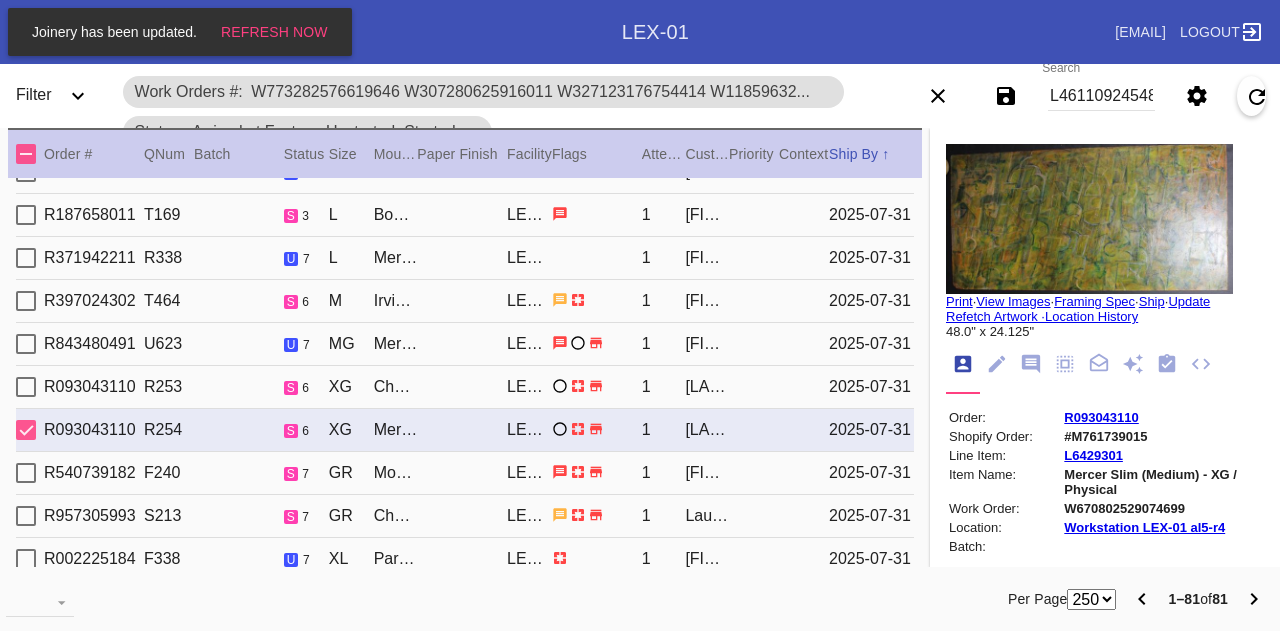 type on "1.5" 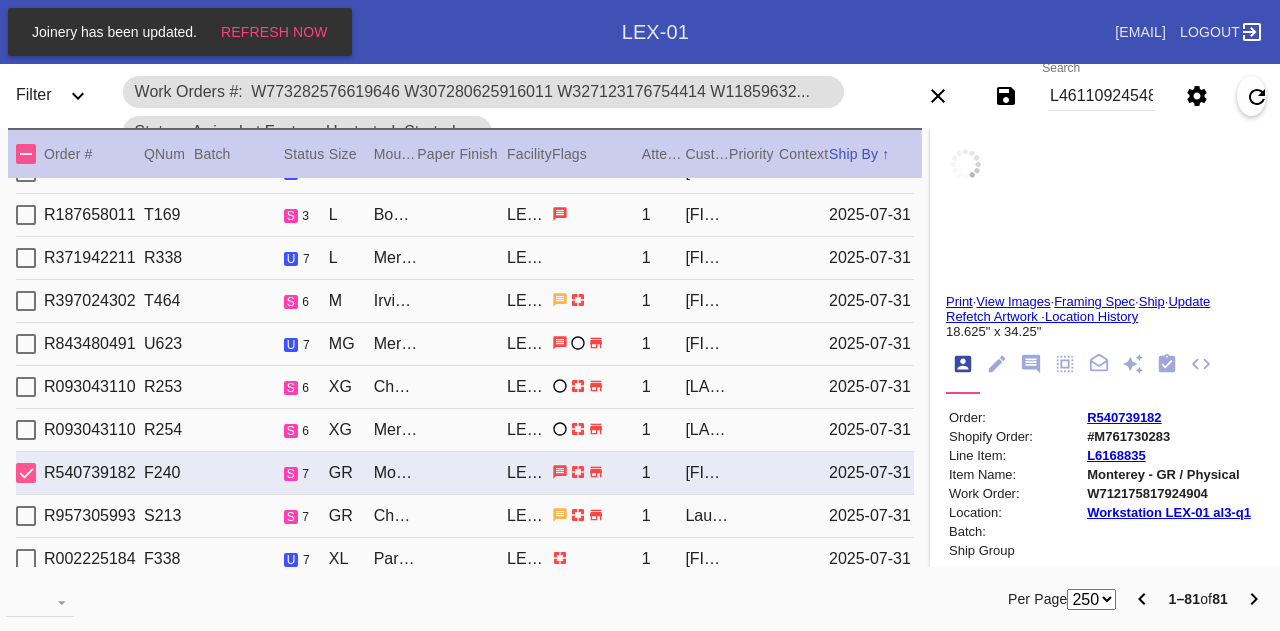 scroll, scrollTop: 720, scrollLeft: 0, axis: vertical 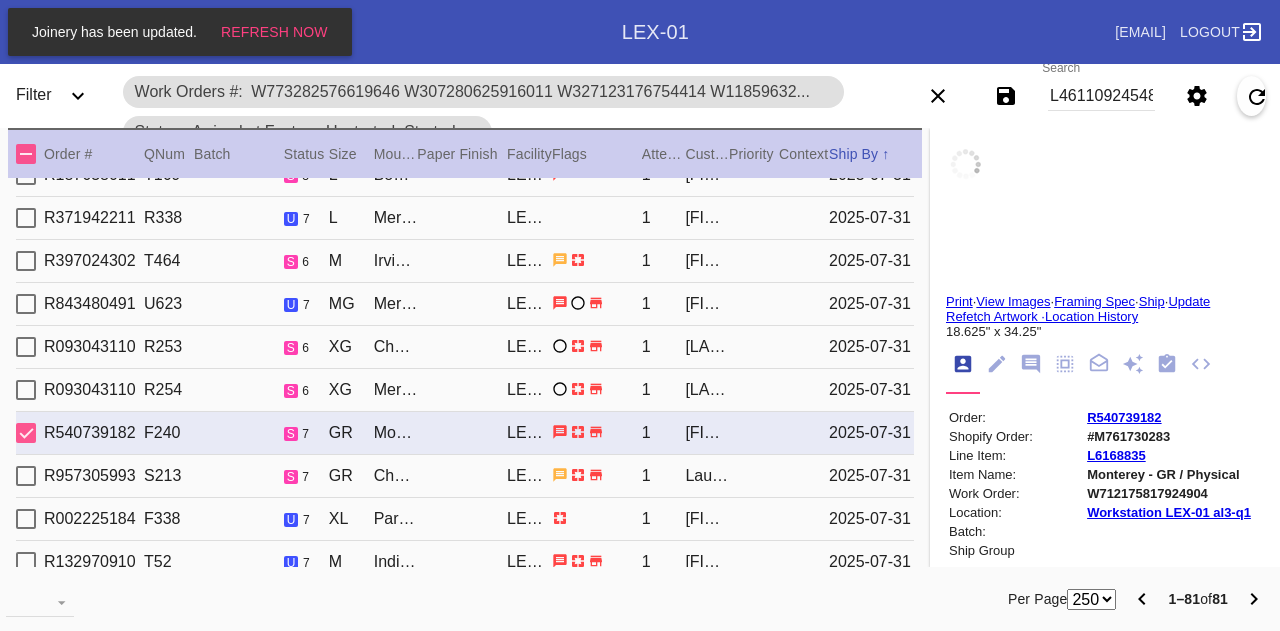 type on "PRO NOTE: Keep the outside edges of the scarves, aligned, straight and square. adjust spacing to accommodate this.  TR 7.28" 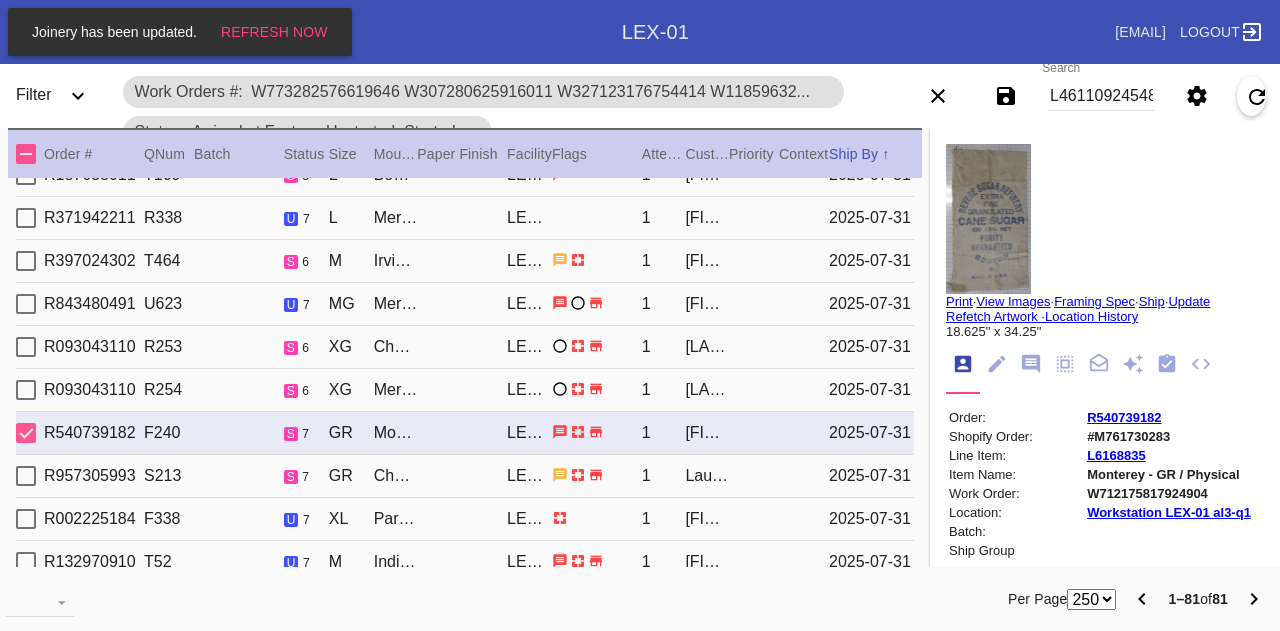 type on "1.0" 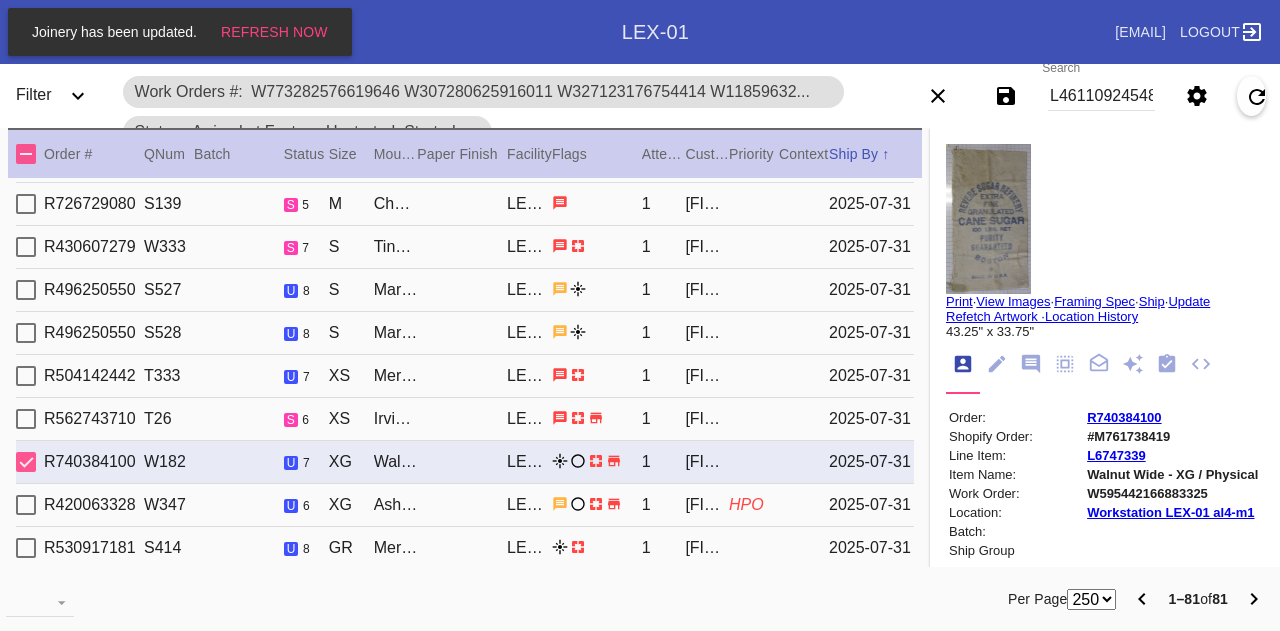 scroll, scrollTop: 1120, scrollLeft: 0, axis: vertical 